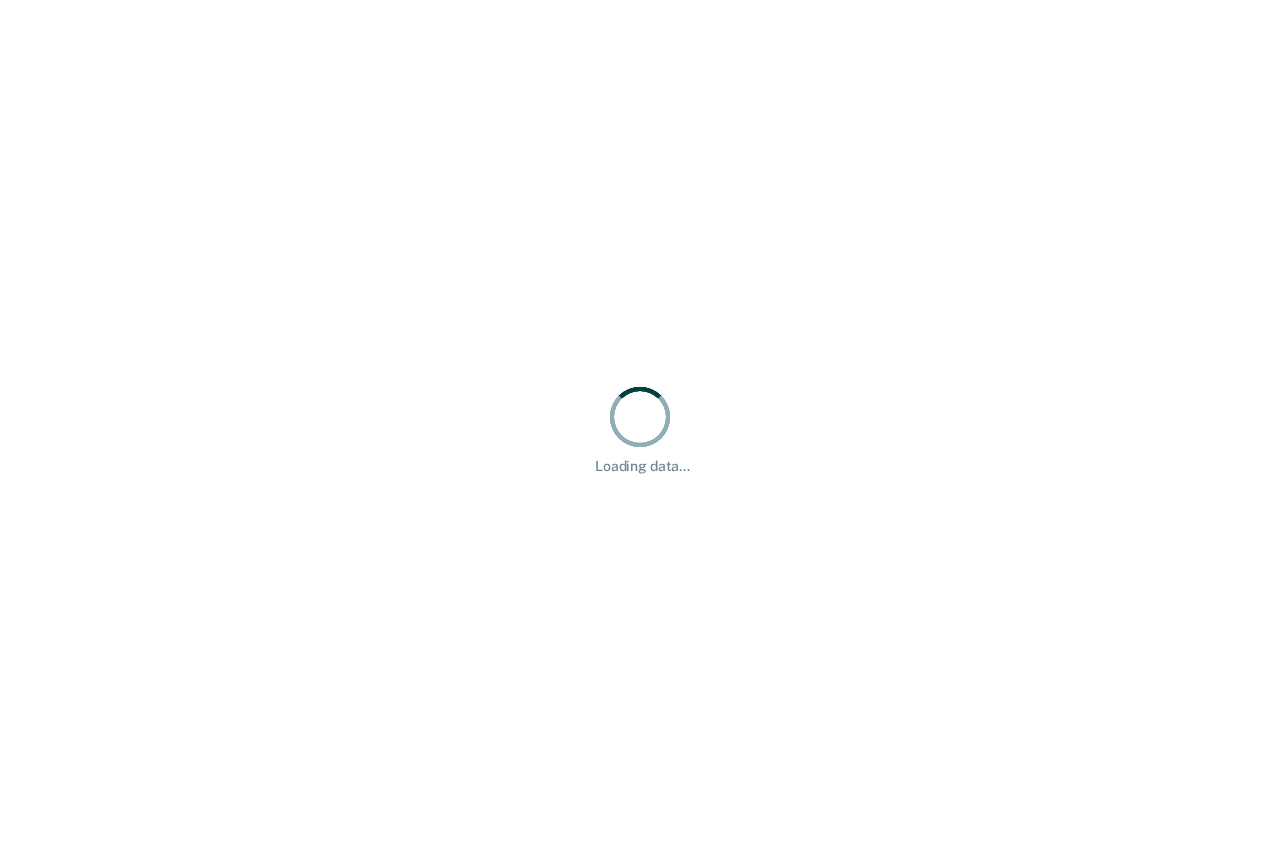 scroll, scrollTop: 0, scrollLeft: 0, axis: both 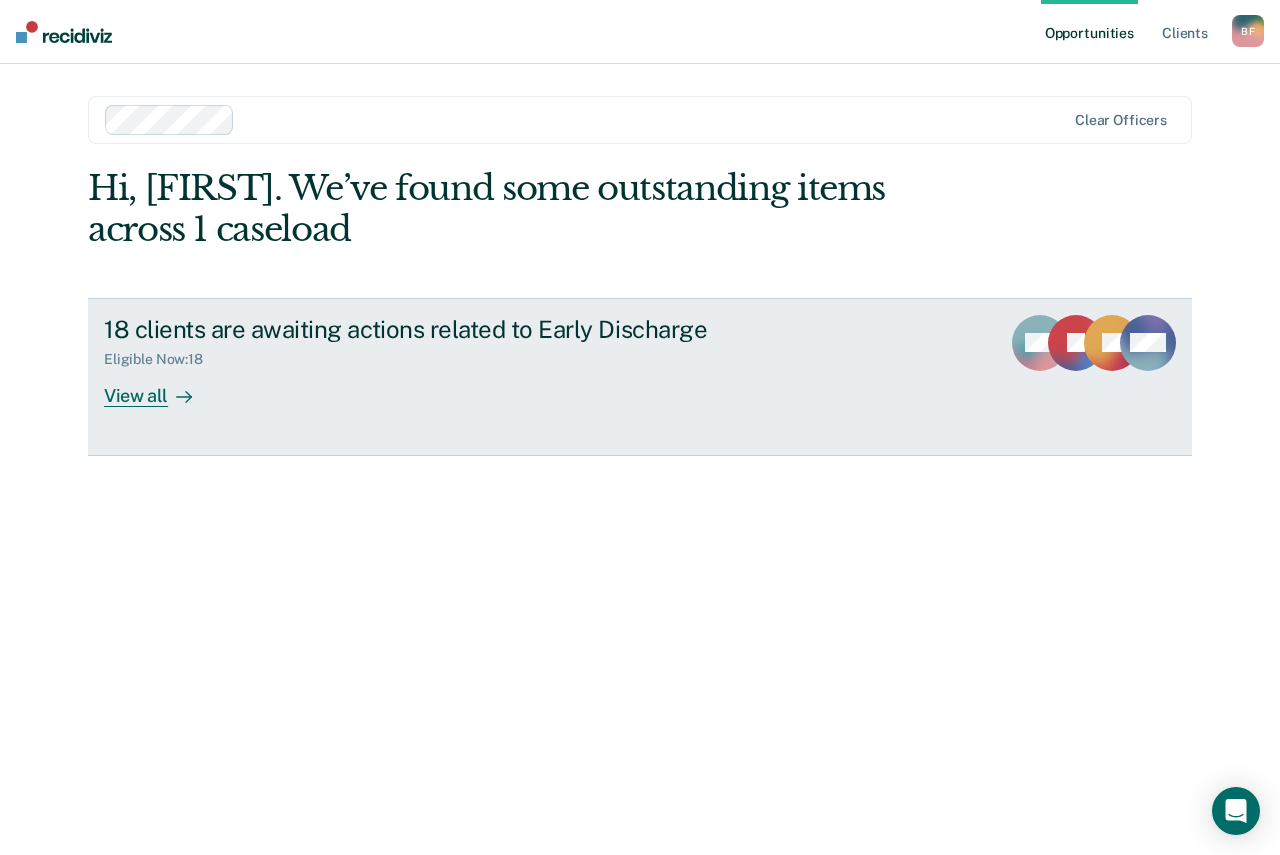 click on "View all" at bounding box center (160, 387) 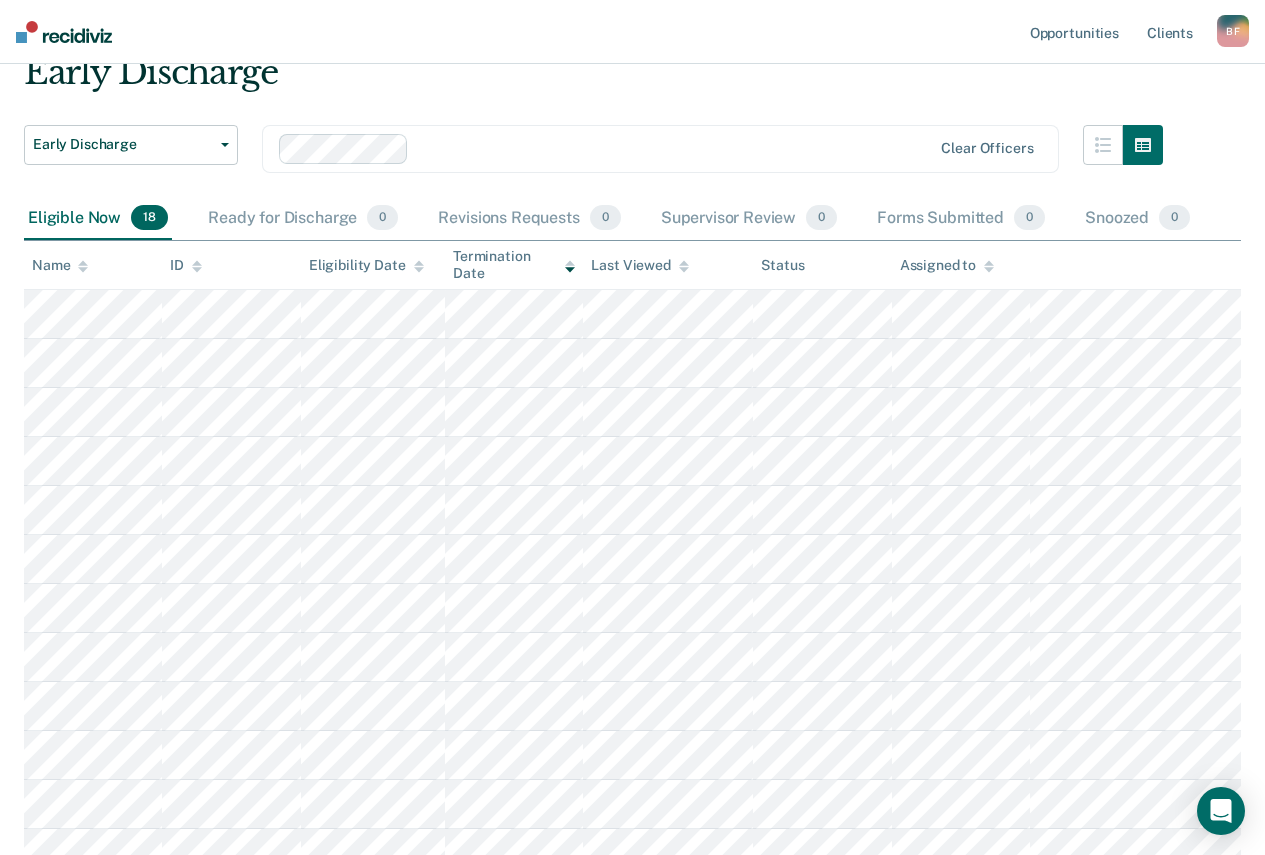 scroll, scrollTop: 0, scrollLeft: 0, axis: both 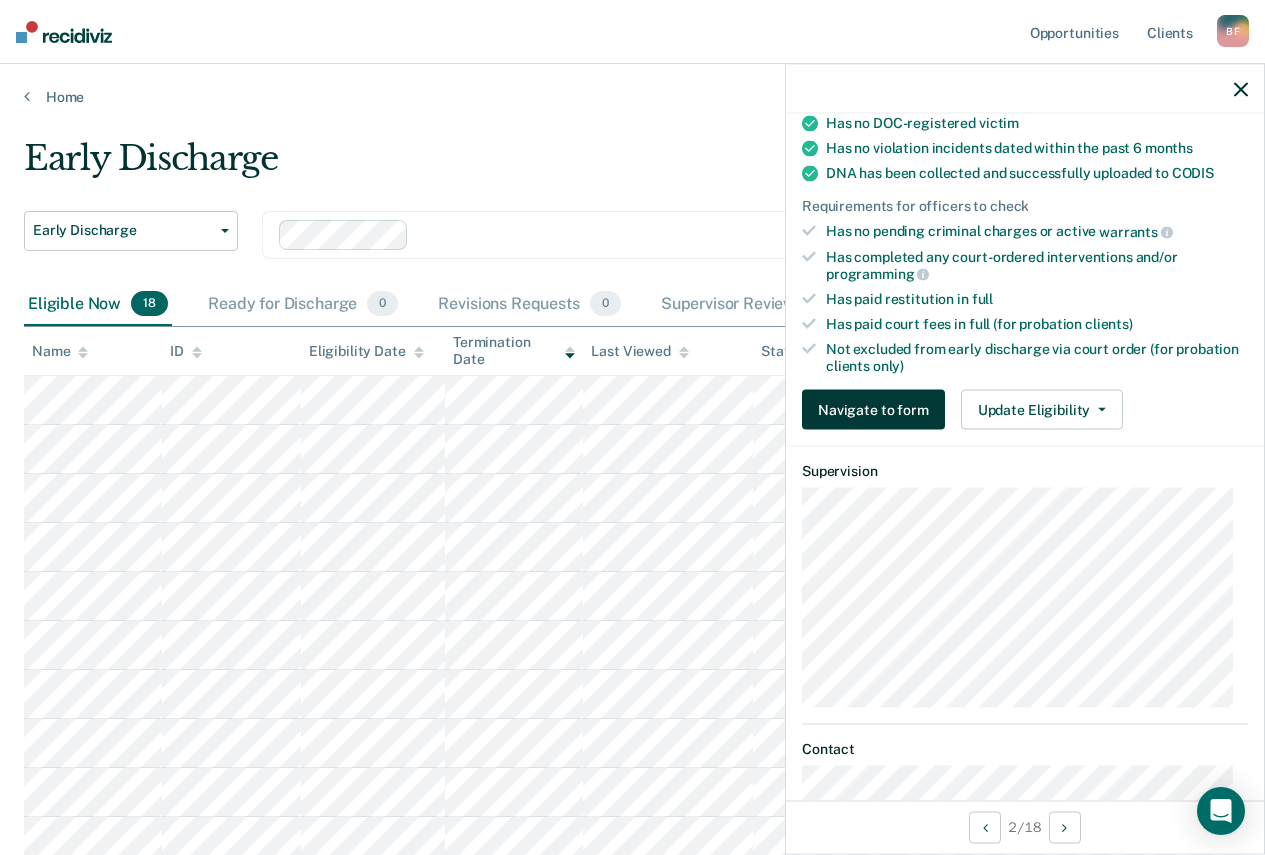 click on "Navigate to form" at bounding box center [873, 410] 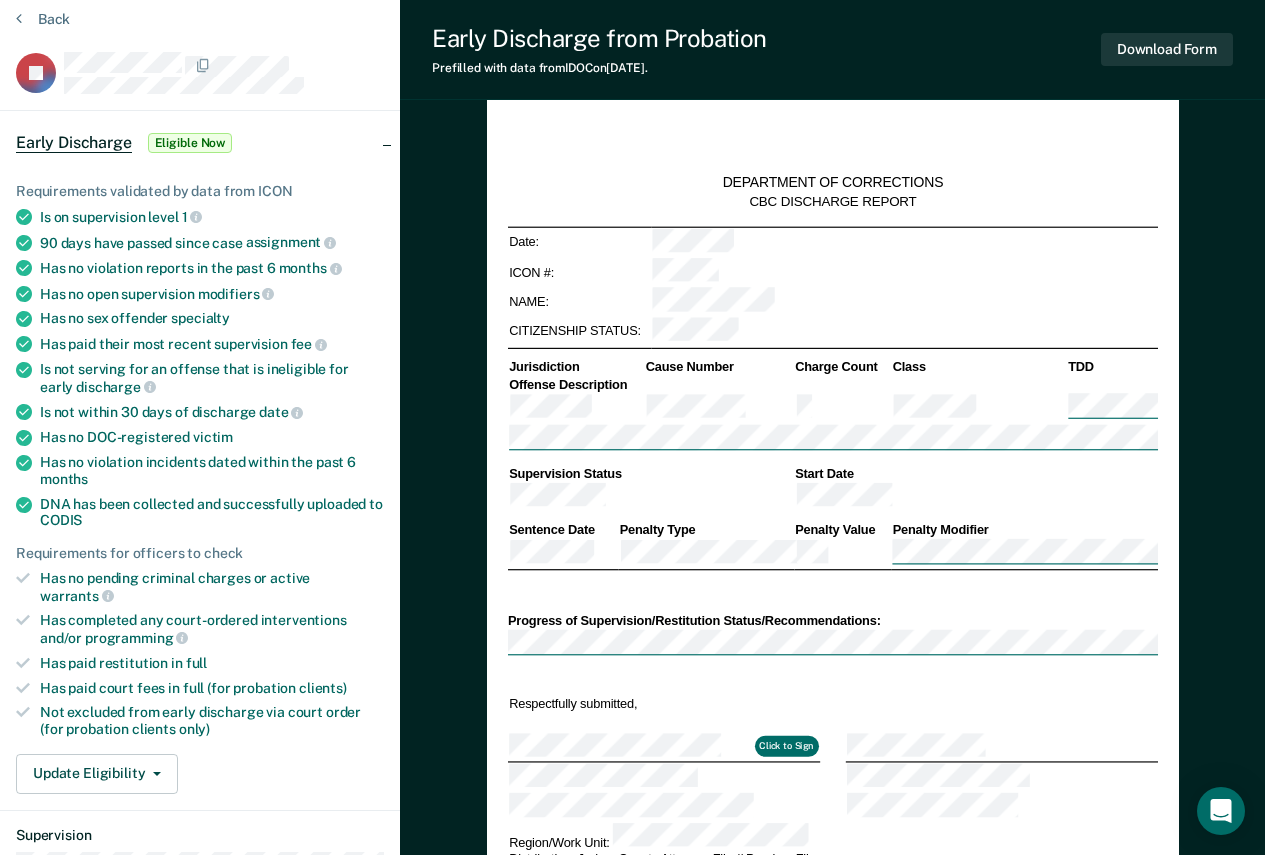 scroll, scrollTop: 100, scrollLeft: 0, axis: vertical 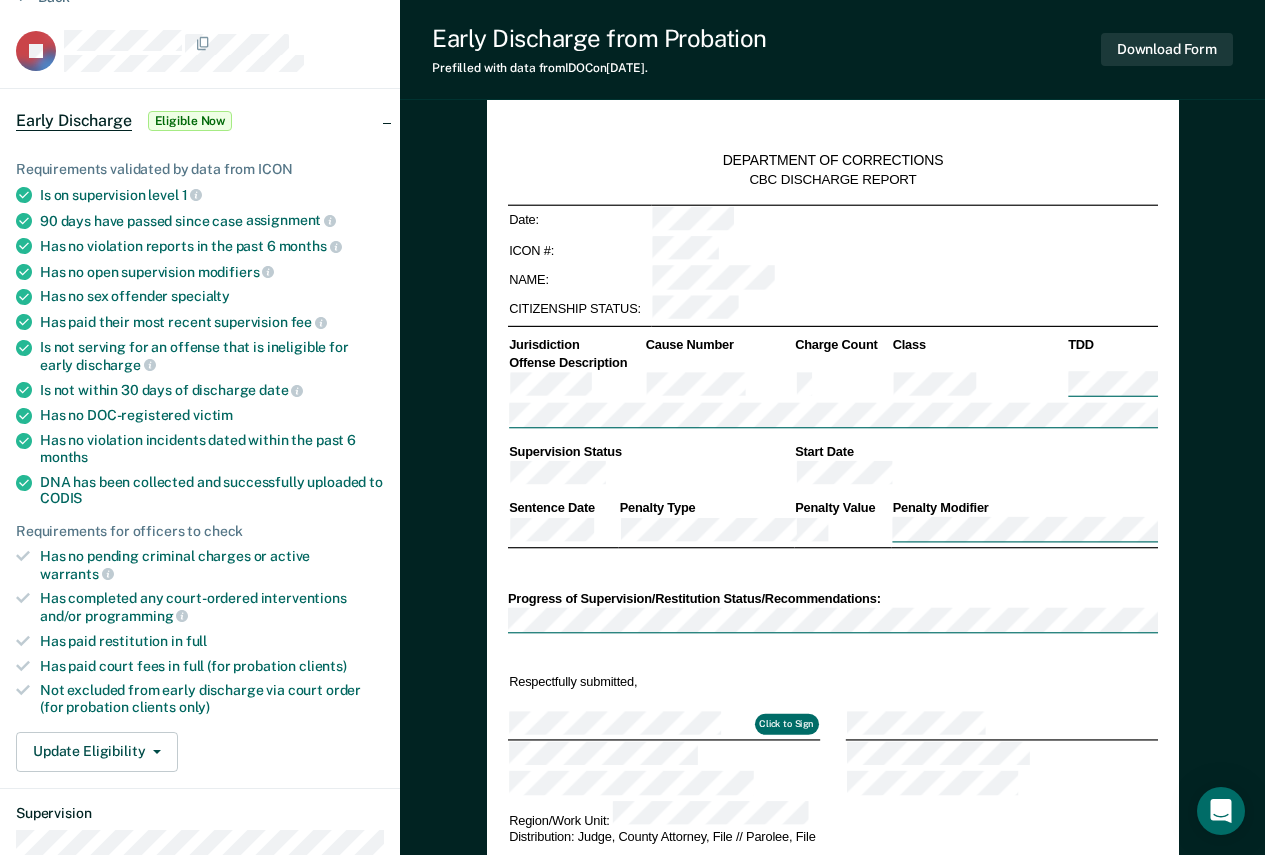 click at bounding box center [224, 51] 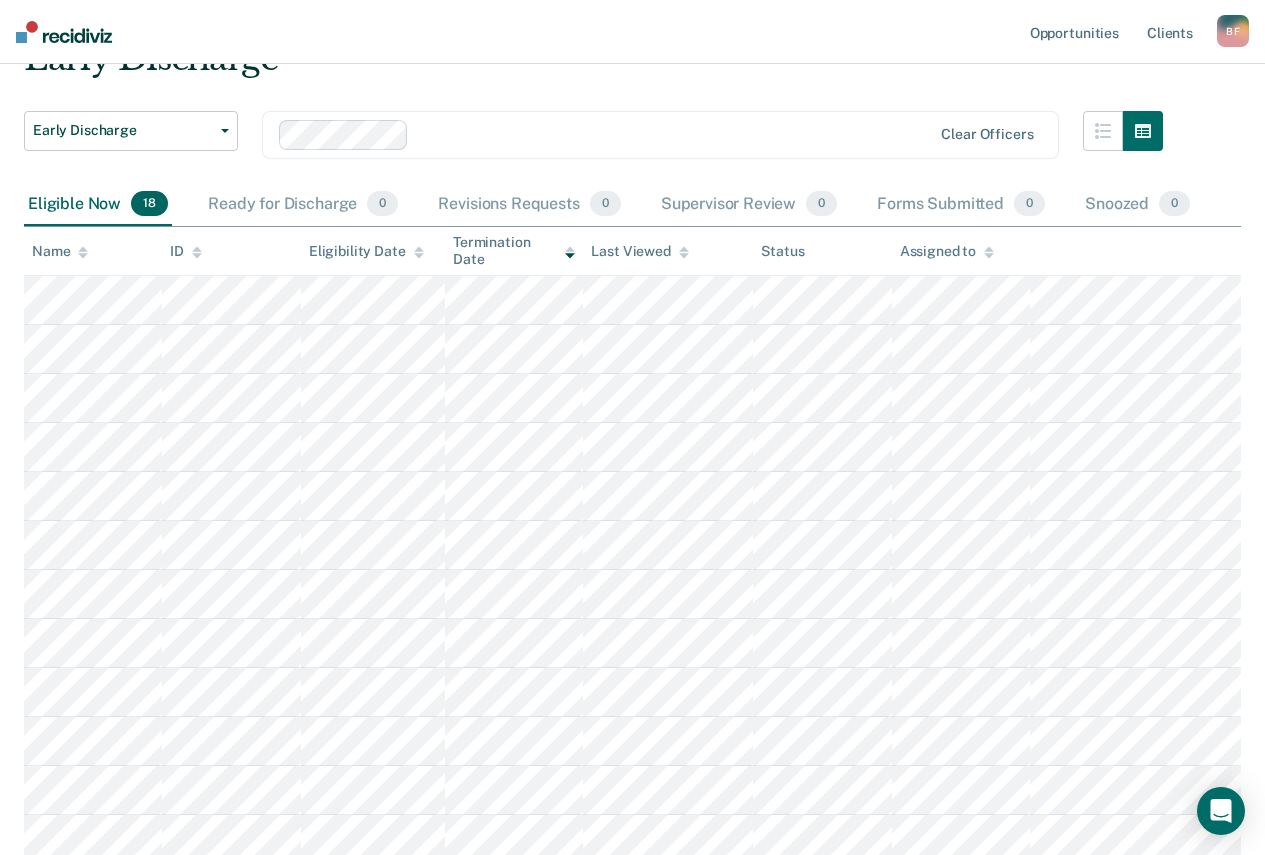 scroll, scrollTop: 0, scrollLeft: 0, axis: both 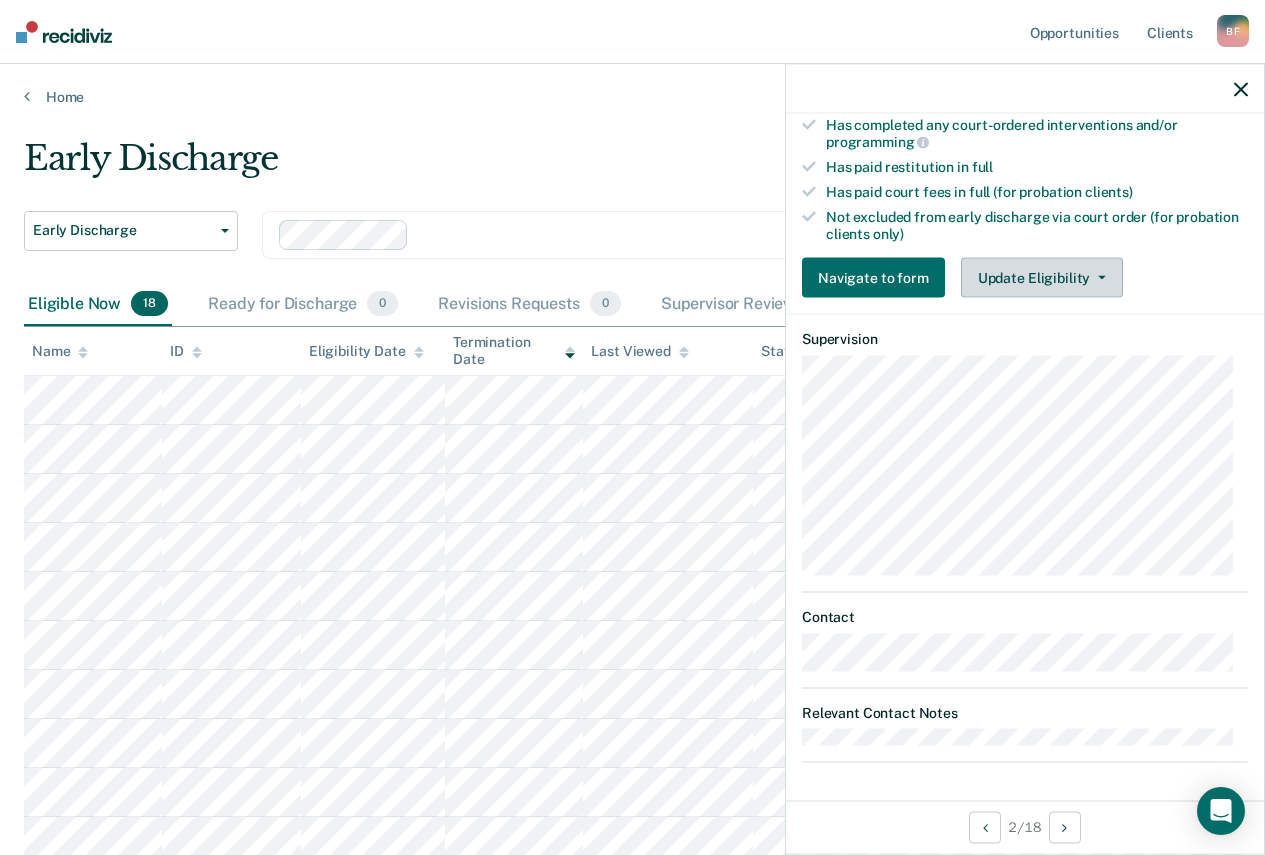 click on "Update Eligibility" at bounding box center (1042, 278) 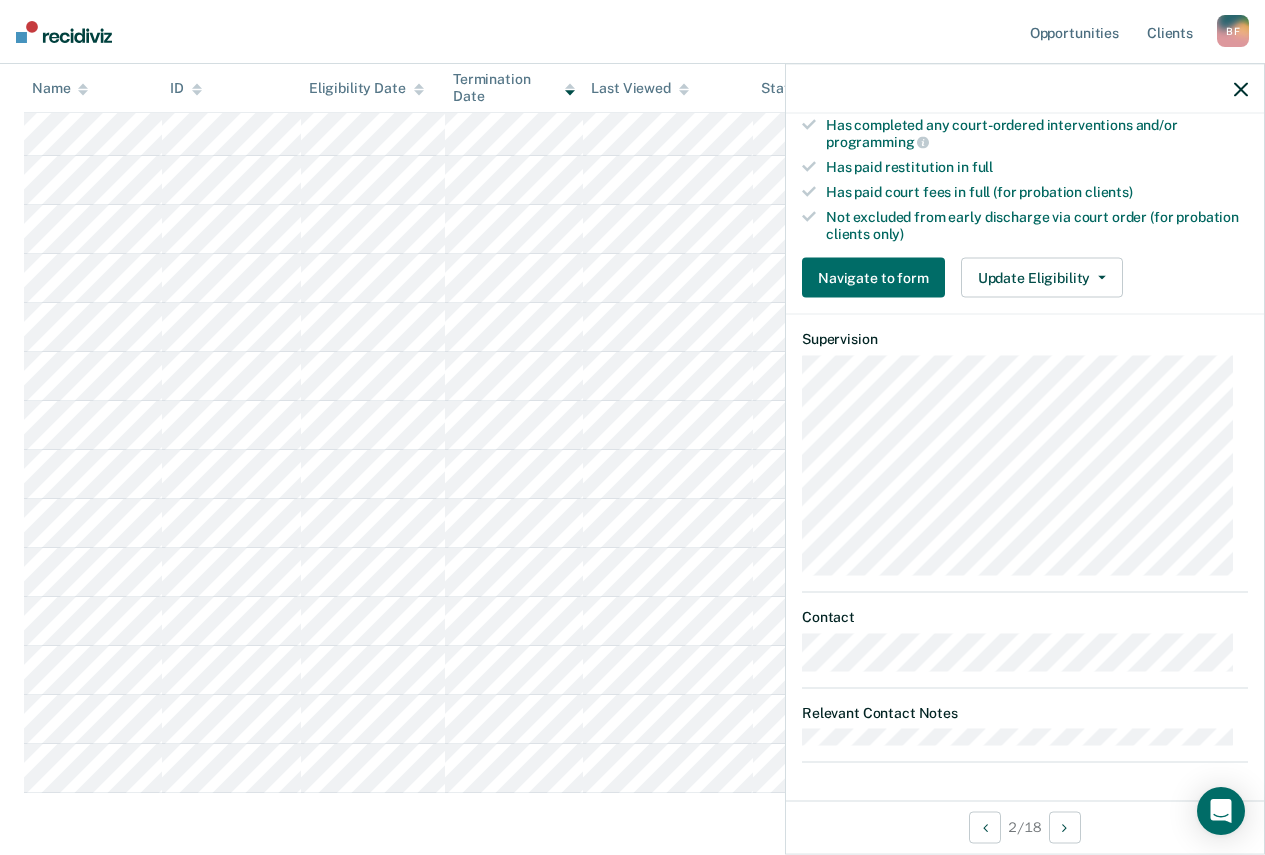 scroll, scrollTop: 500, scrollLeft: 0, axis: vertical 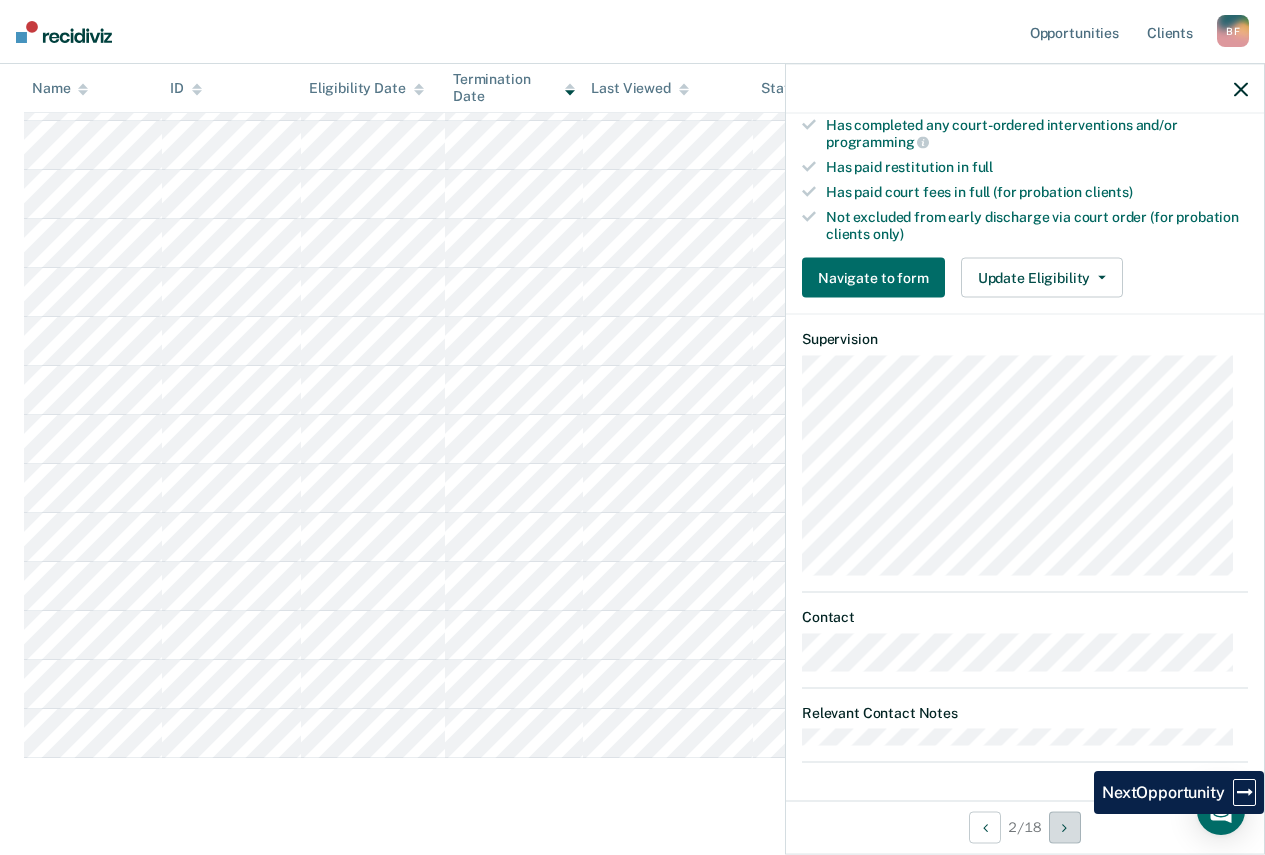 click at bounding box center (1065, 827) 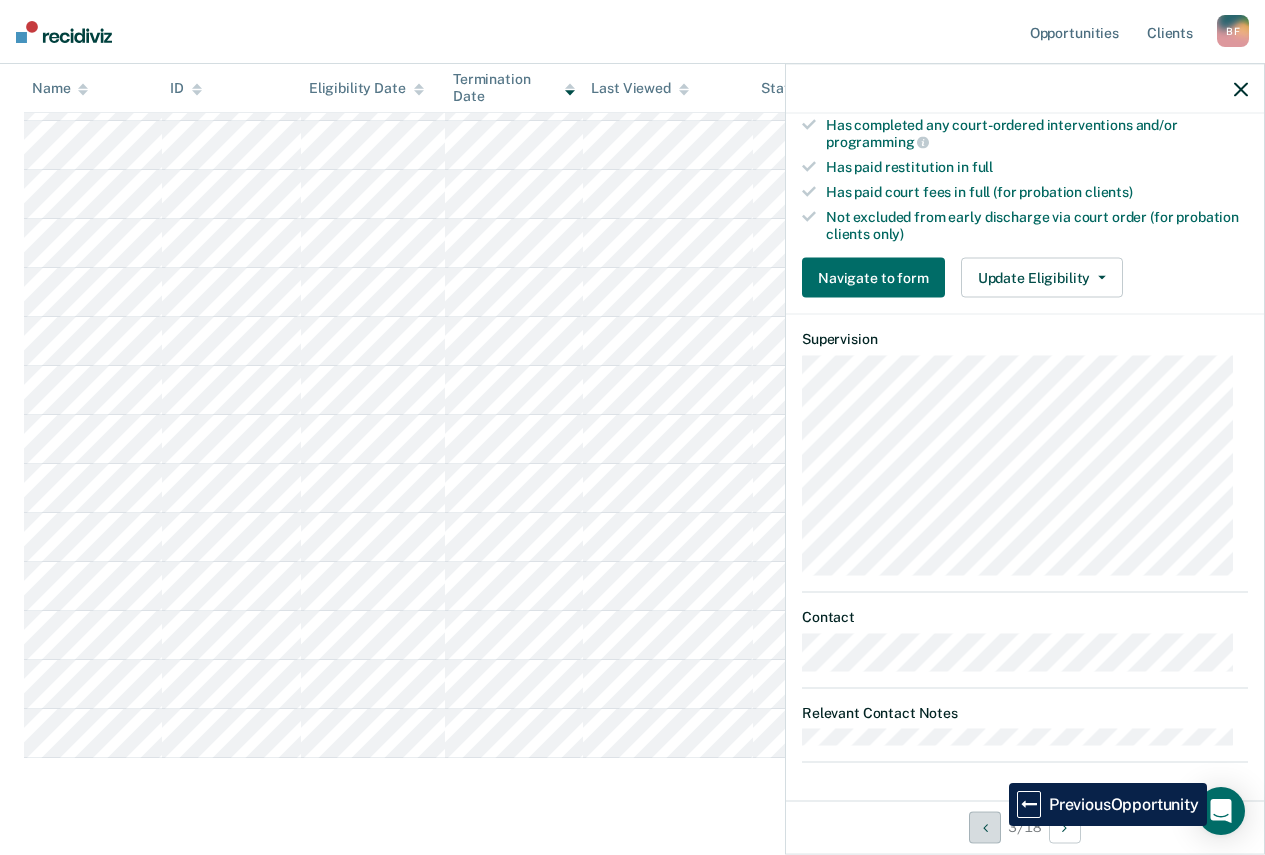 click at bounding box center [985, 827] 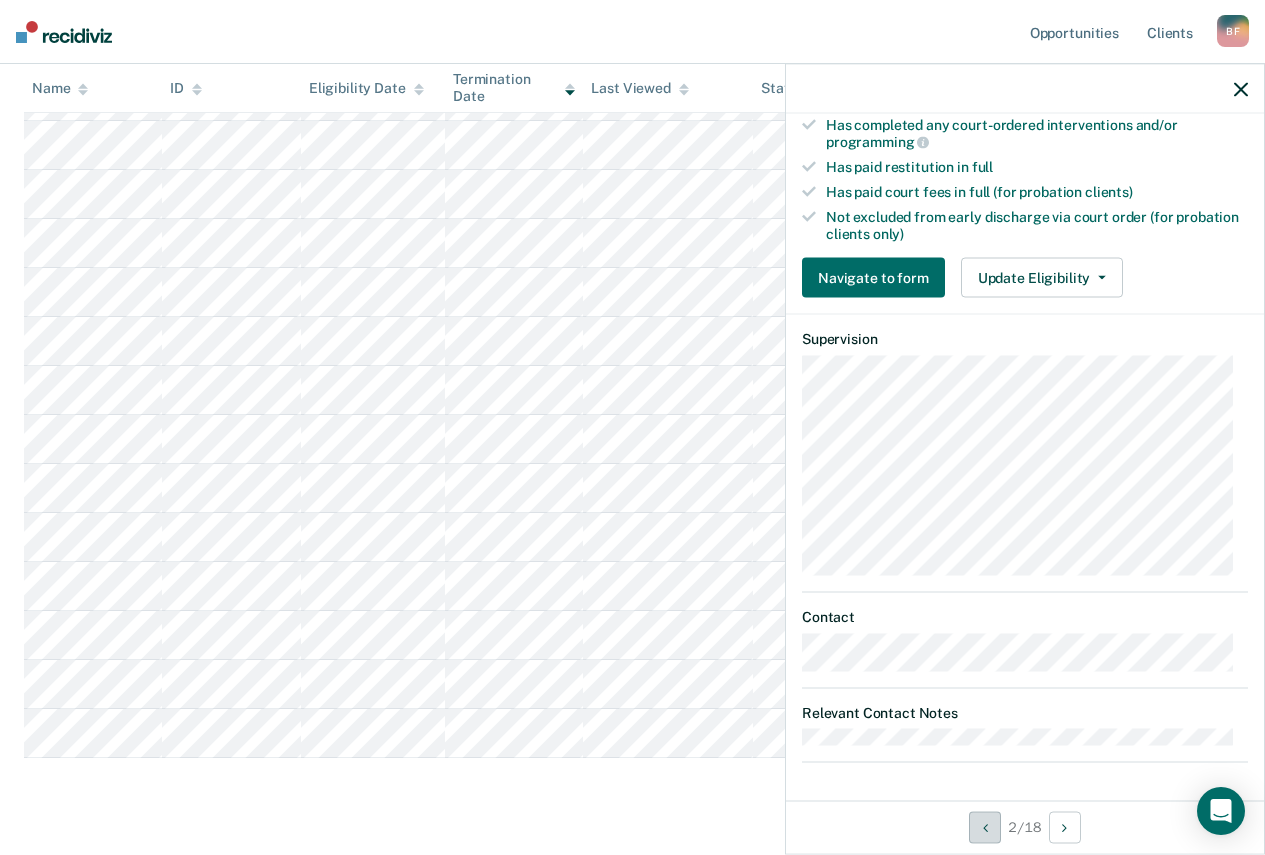 scroll, scrollTop: 332, scrollLeft: 0, axis: vertical 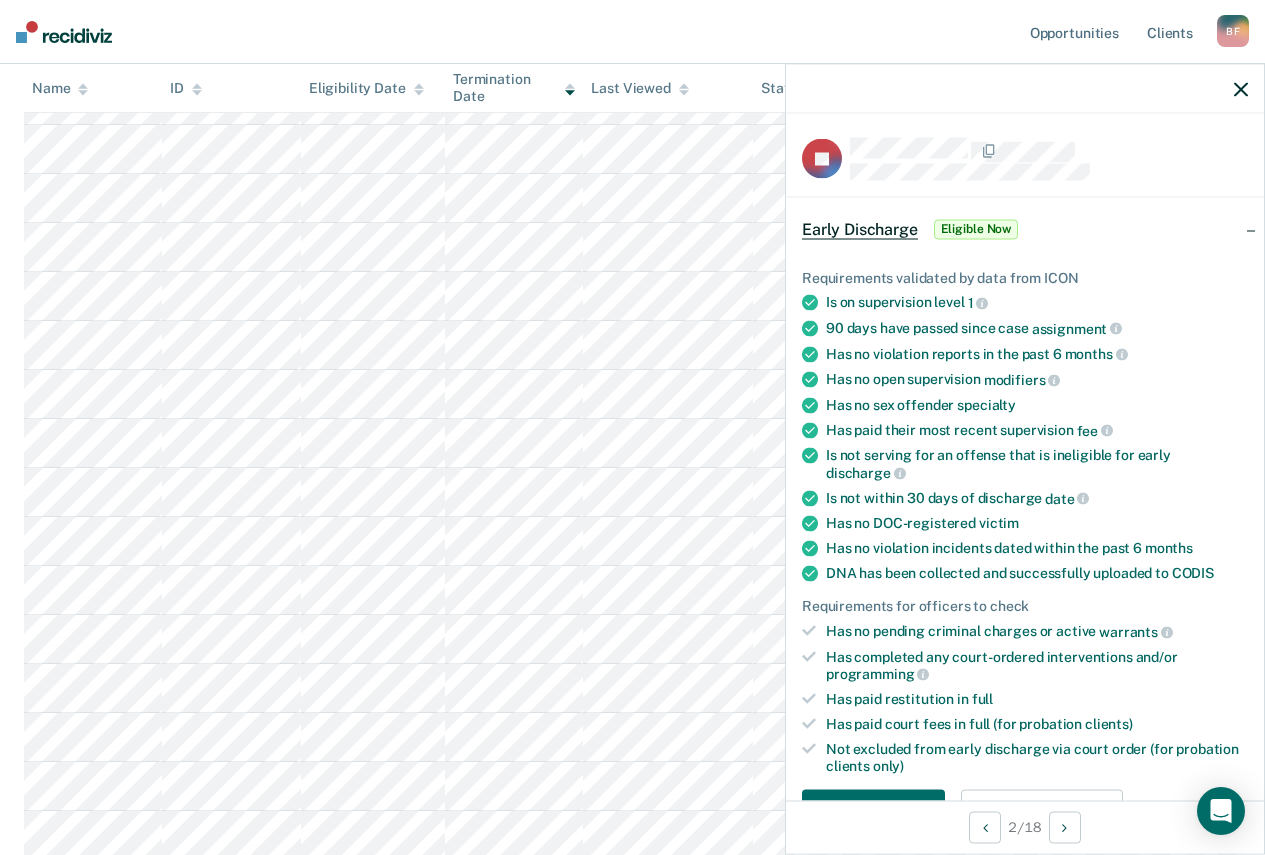 click on "Early Discharge Eligible Now" at bounding box center (1025, 229) 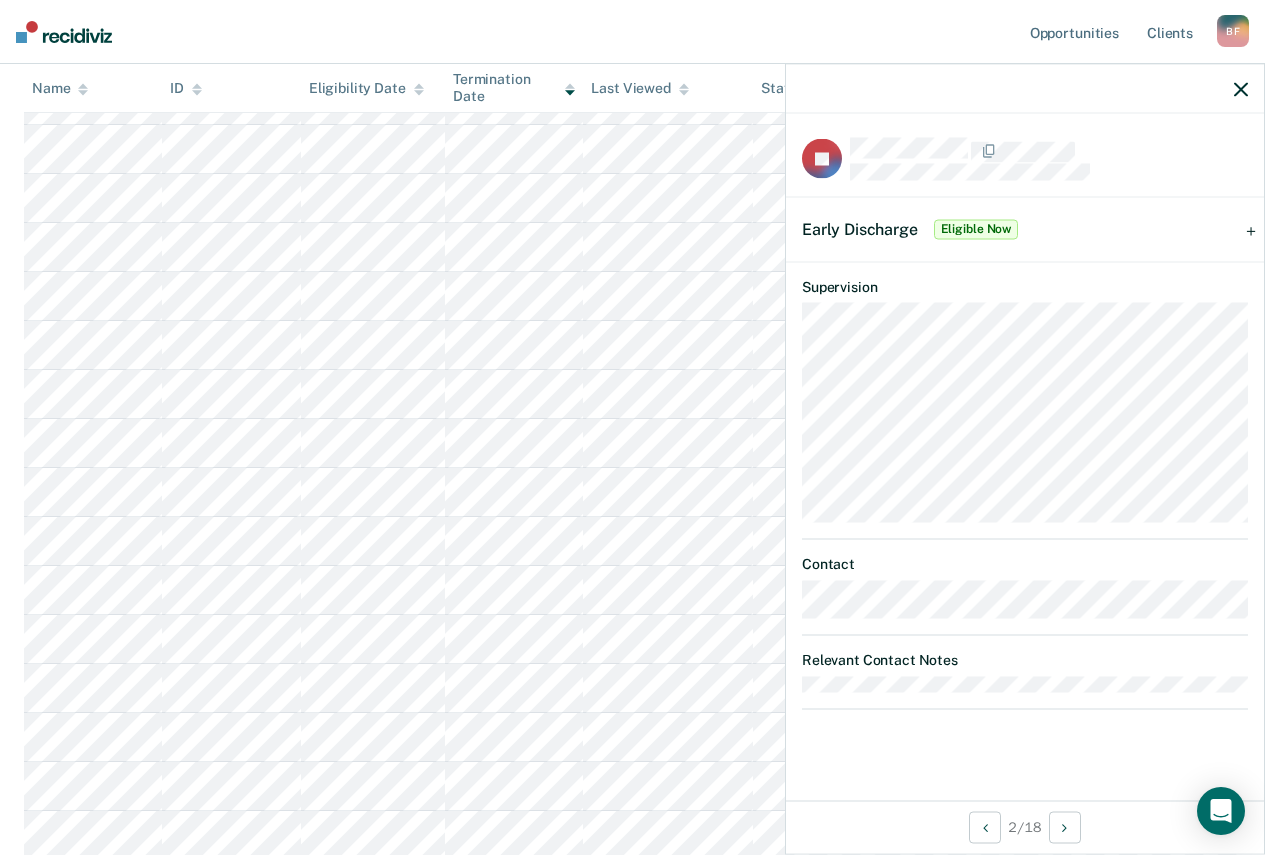 click on "Early Discharge Eligible Now" at bounding box center [1025, 229] 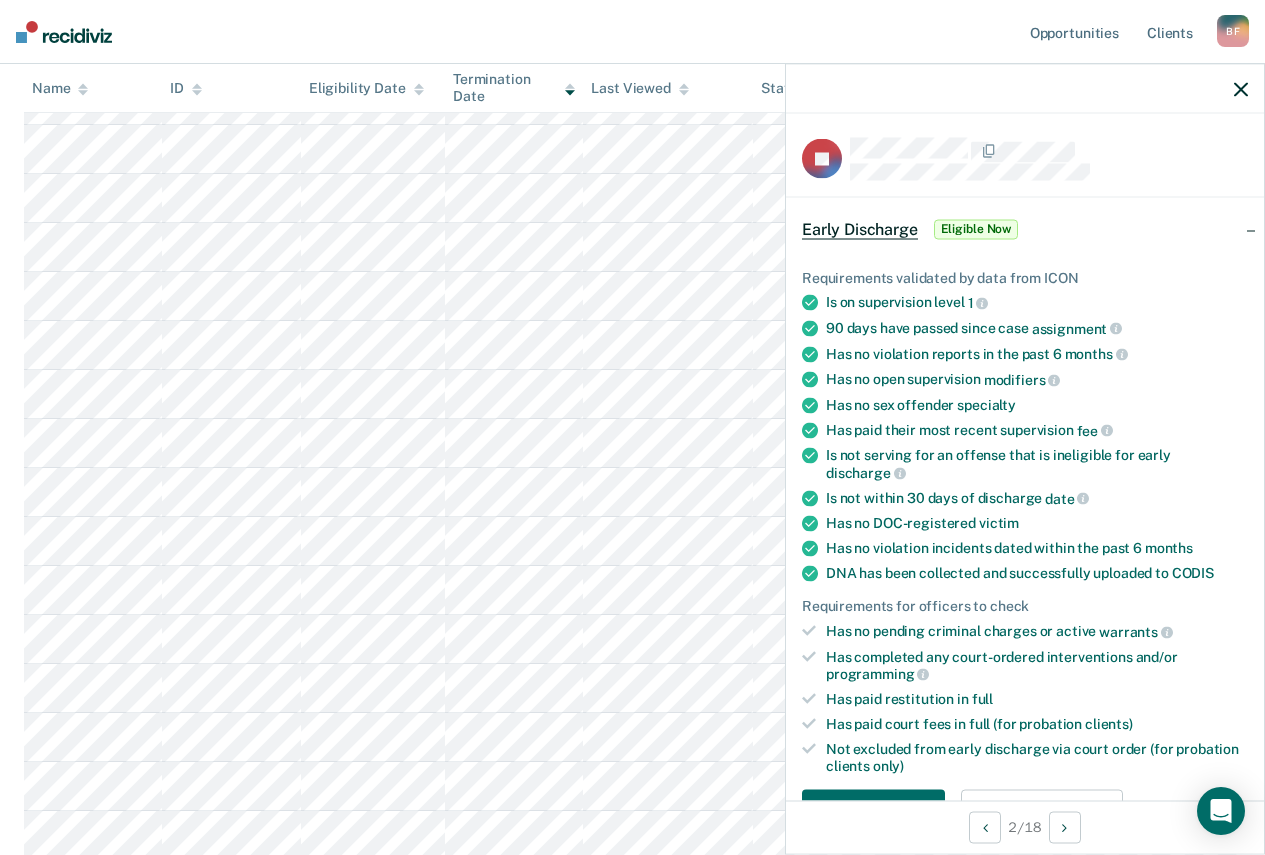 click on "Early Discharge Eligible Now" at bounding box center (1025, 229) 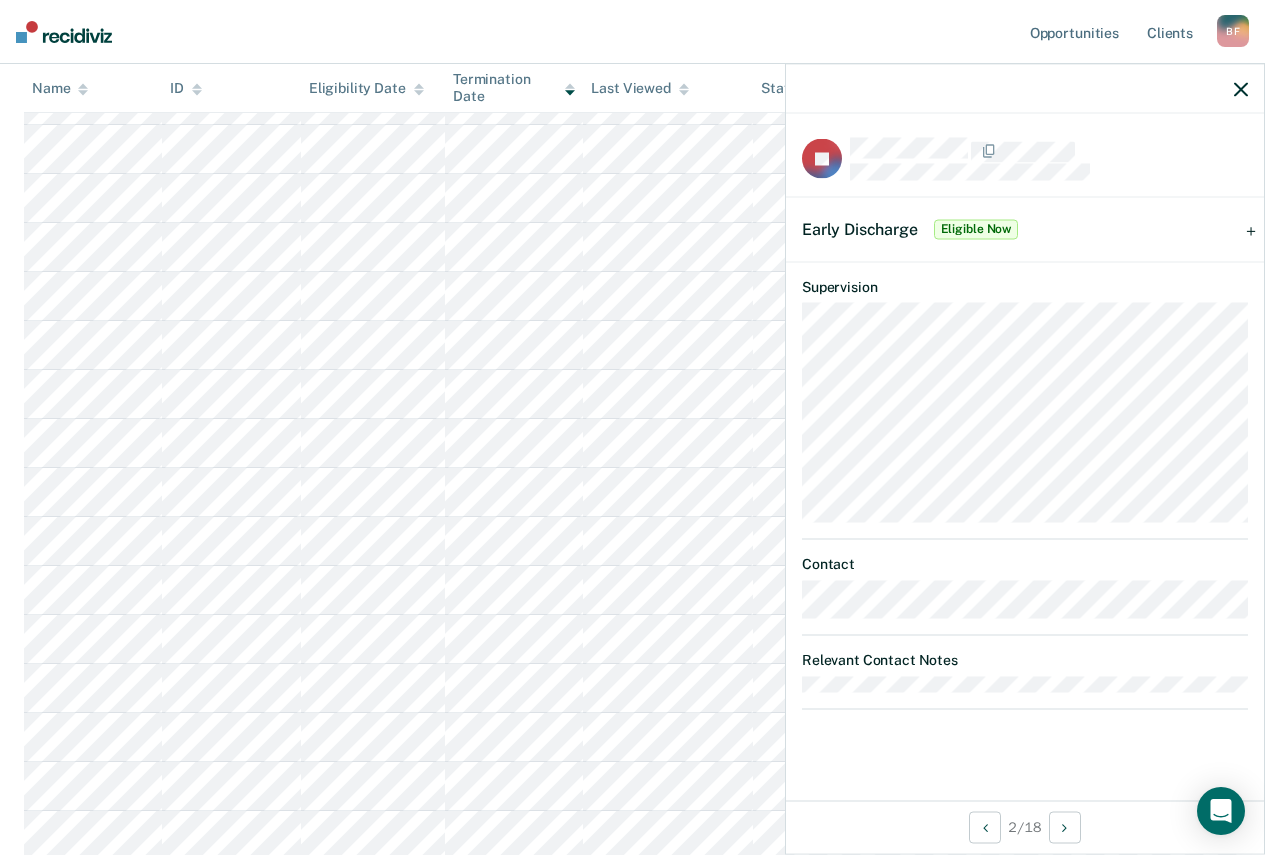 click on "Early Discharge Eligible Now" at bounding box center (1025, 229) 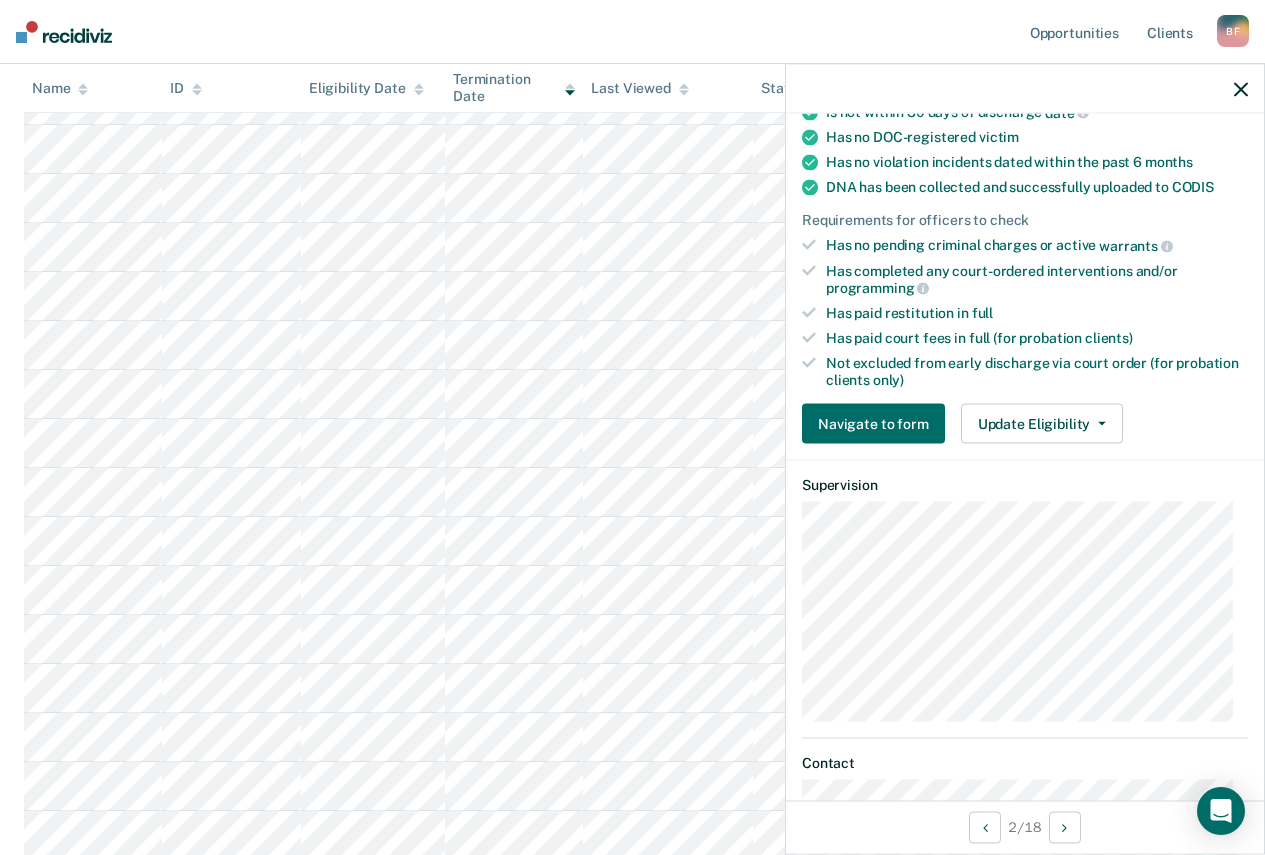 scroll, scrollTop: 400, scrollLeft: 0, axis: vertical 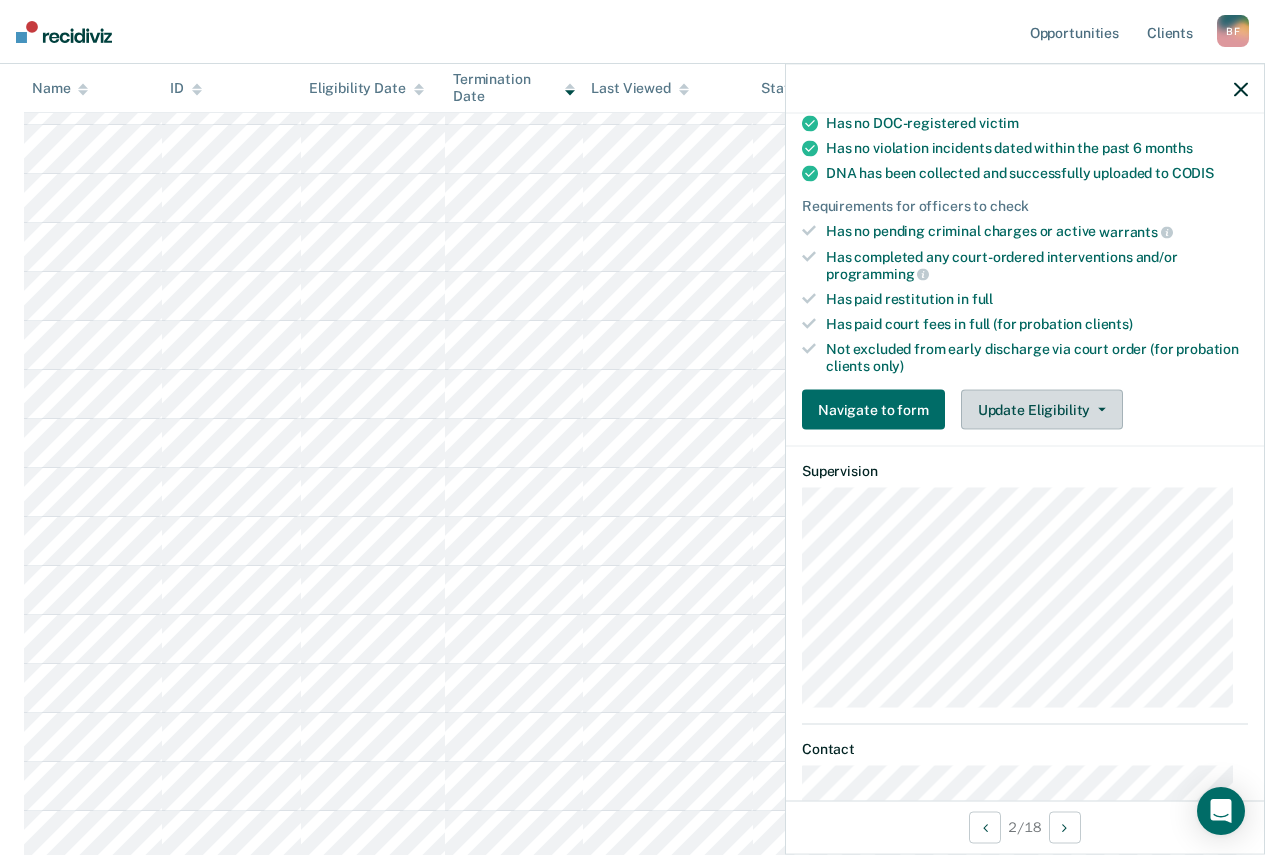 click on "Update Eligibility" at bounding box center (1042, 410) 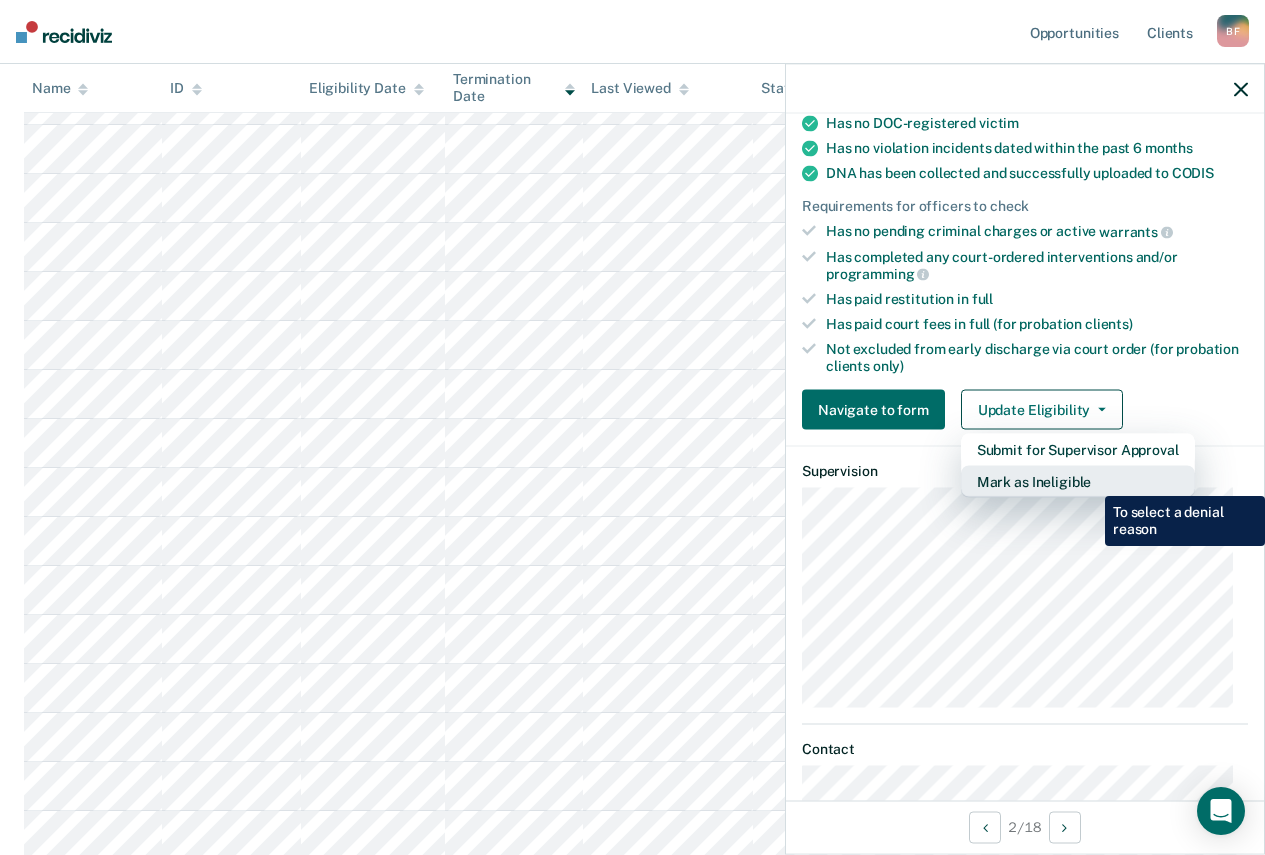 click on "Mark as Ineligible" at bounding box center [1078, 450] 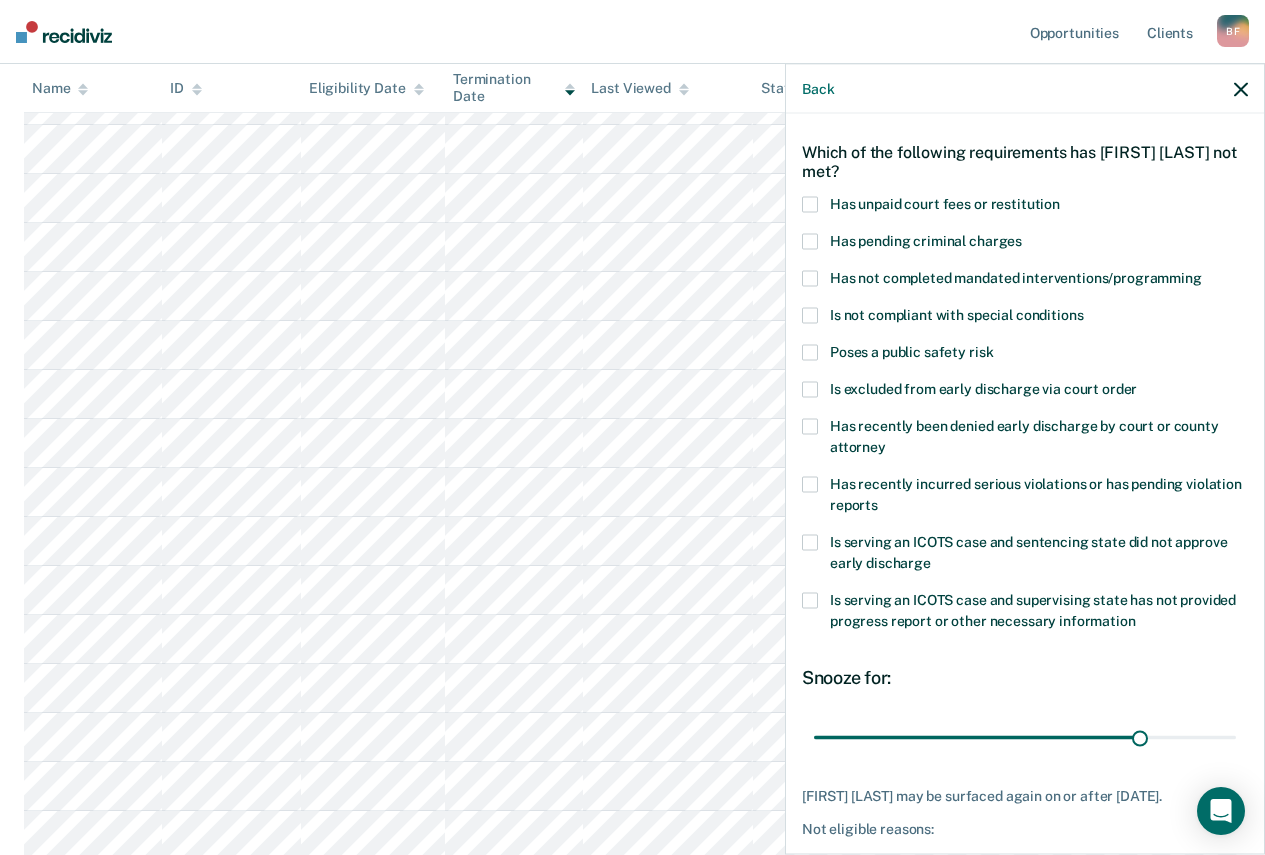 scroll, scrollTop: 0, scrollLeft: 0, axis: both 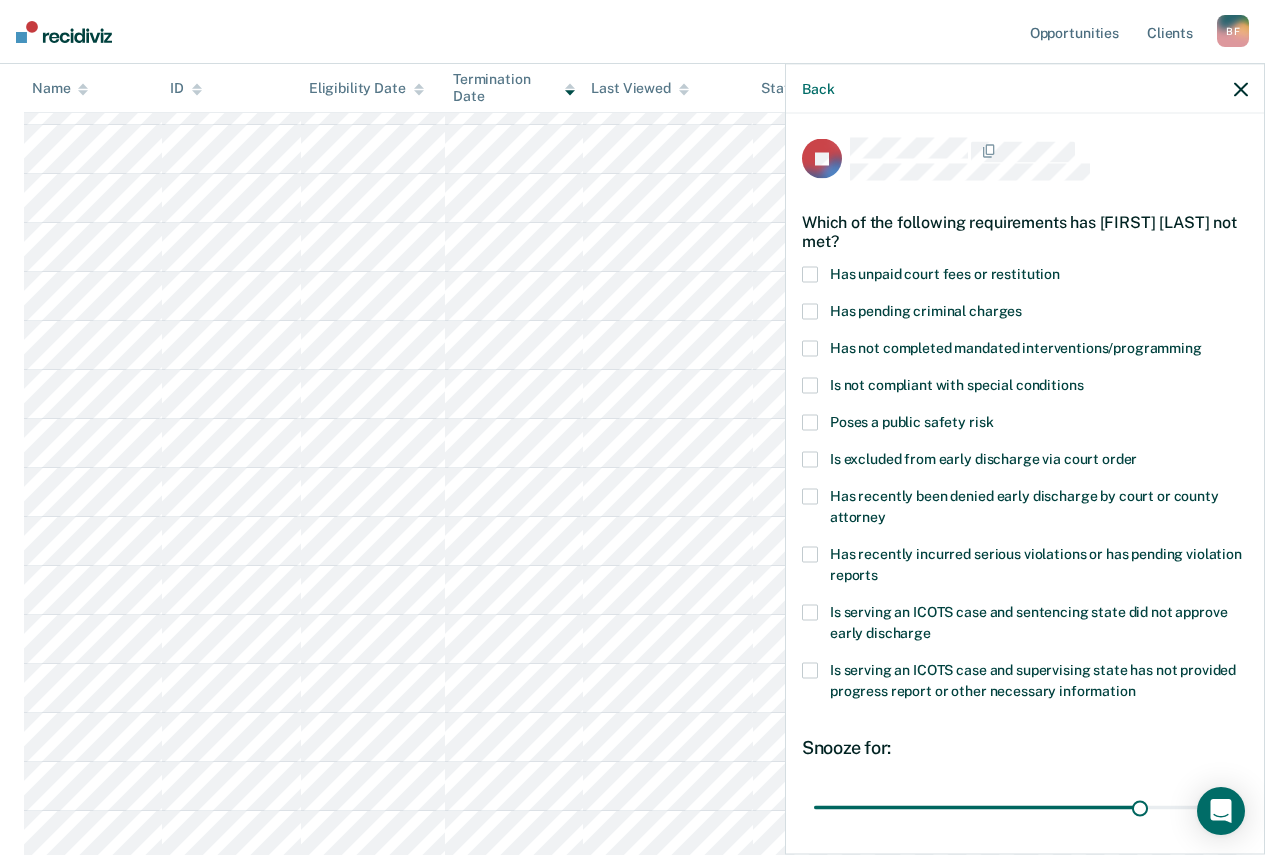 click on "Last Viewed" at bounding box center (668, 88) 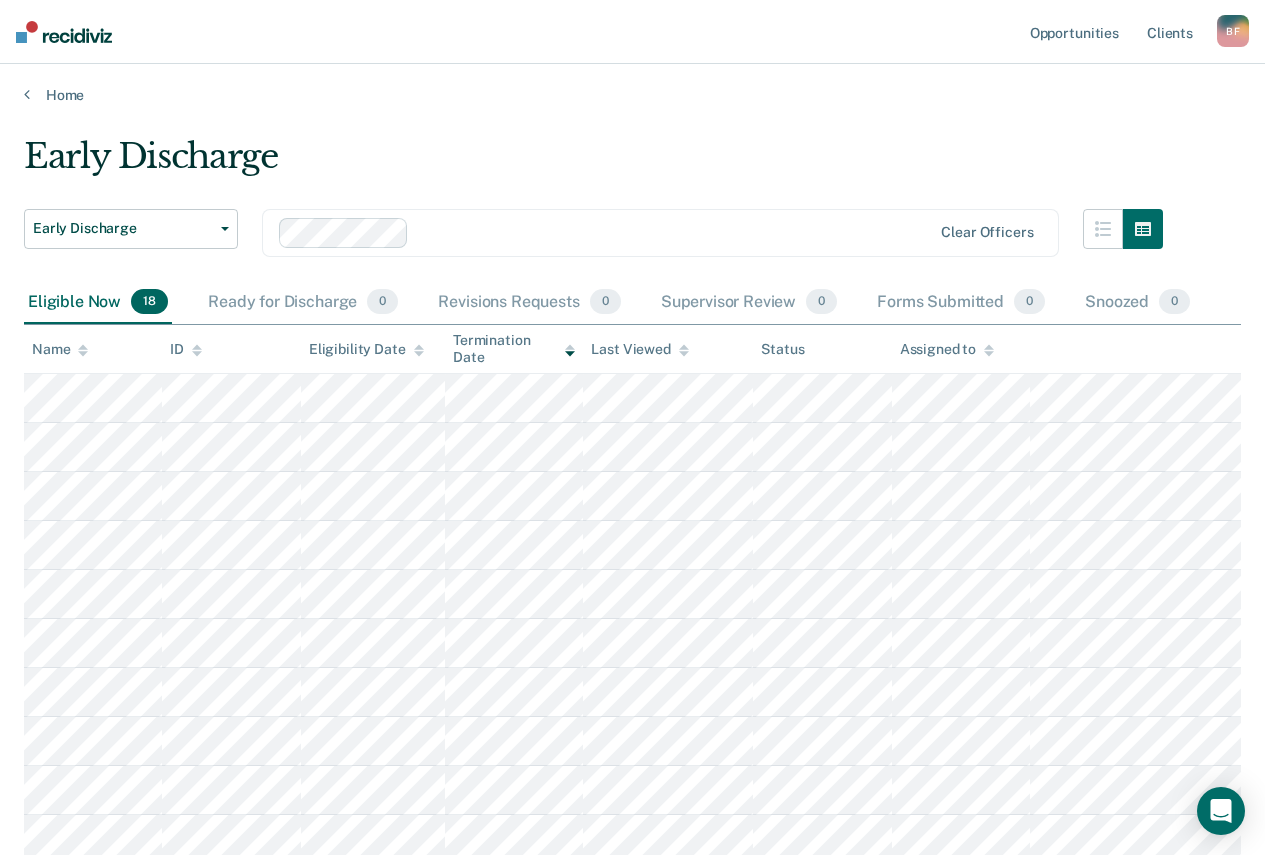 scroll, scrollTop: 0, scrollLeft: 0, axis: both 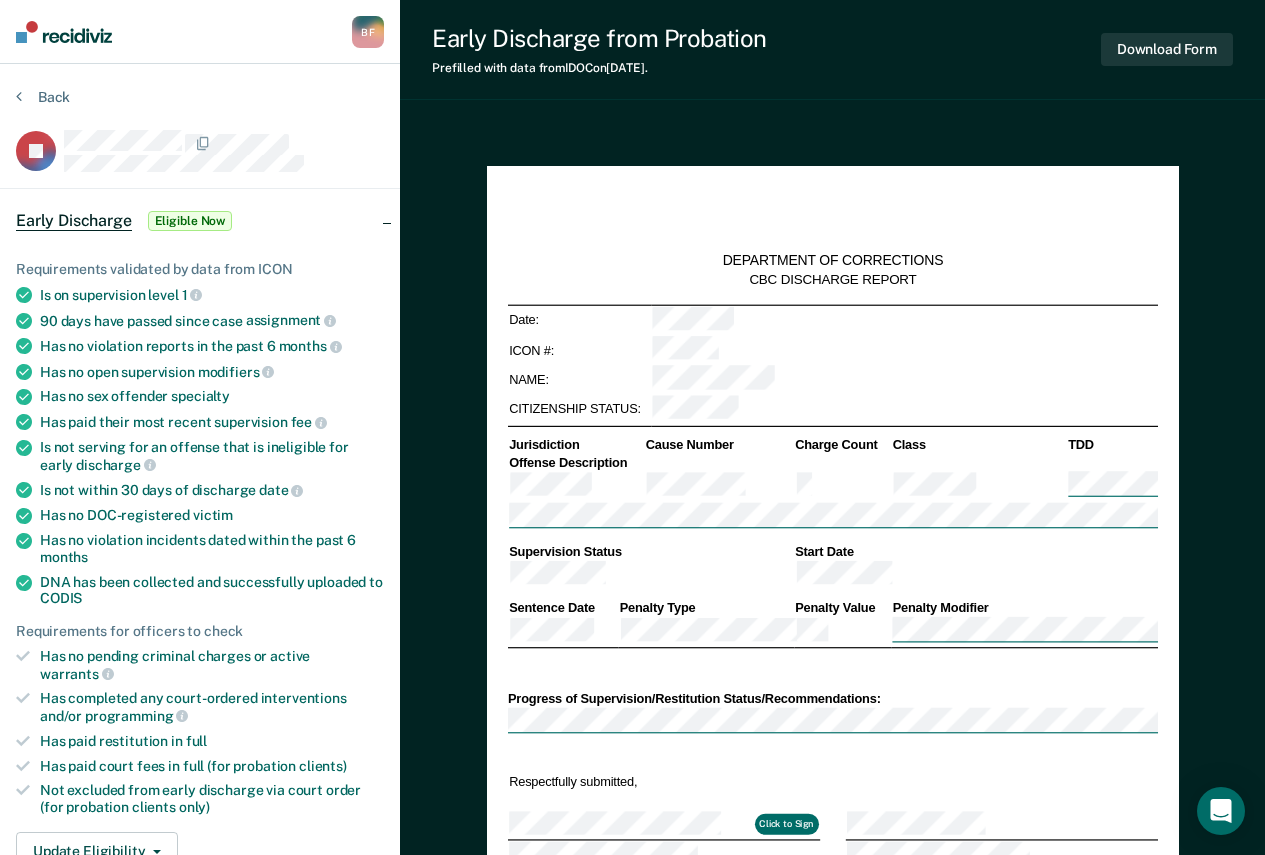 click on "Early Discharge from Probation Prefilled with data from IDOC on [DATE]. Download Form" at bounding box center [832, 50] 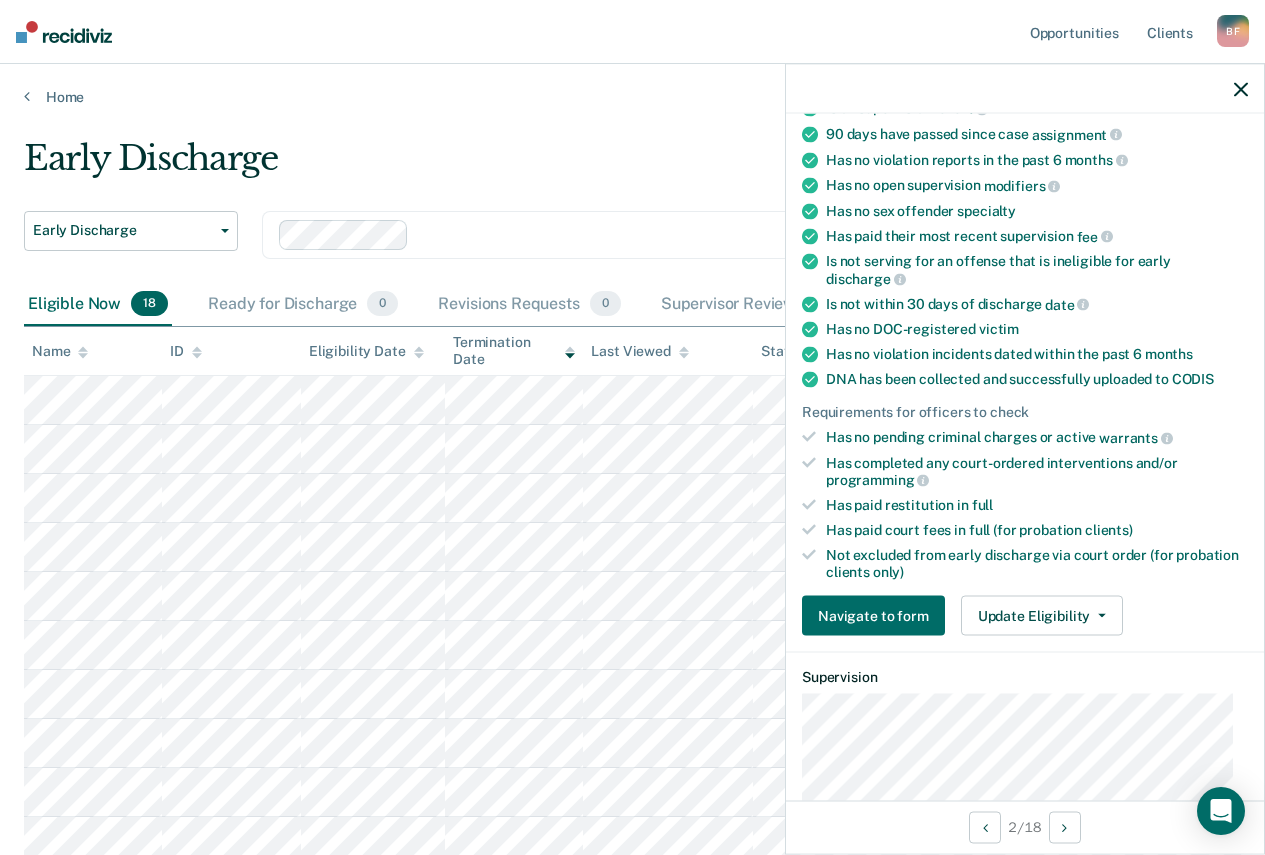 scroll, scrollTop: 400, scrollLeft: 0, axis: vertical 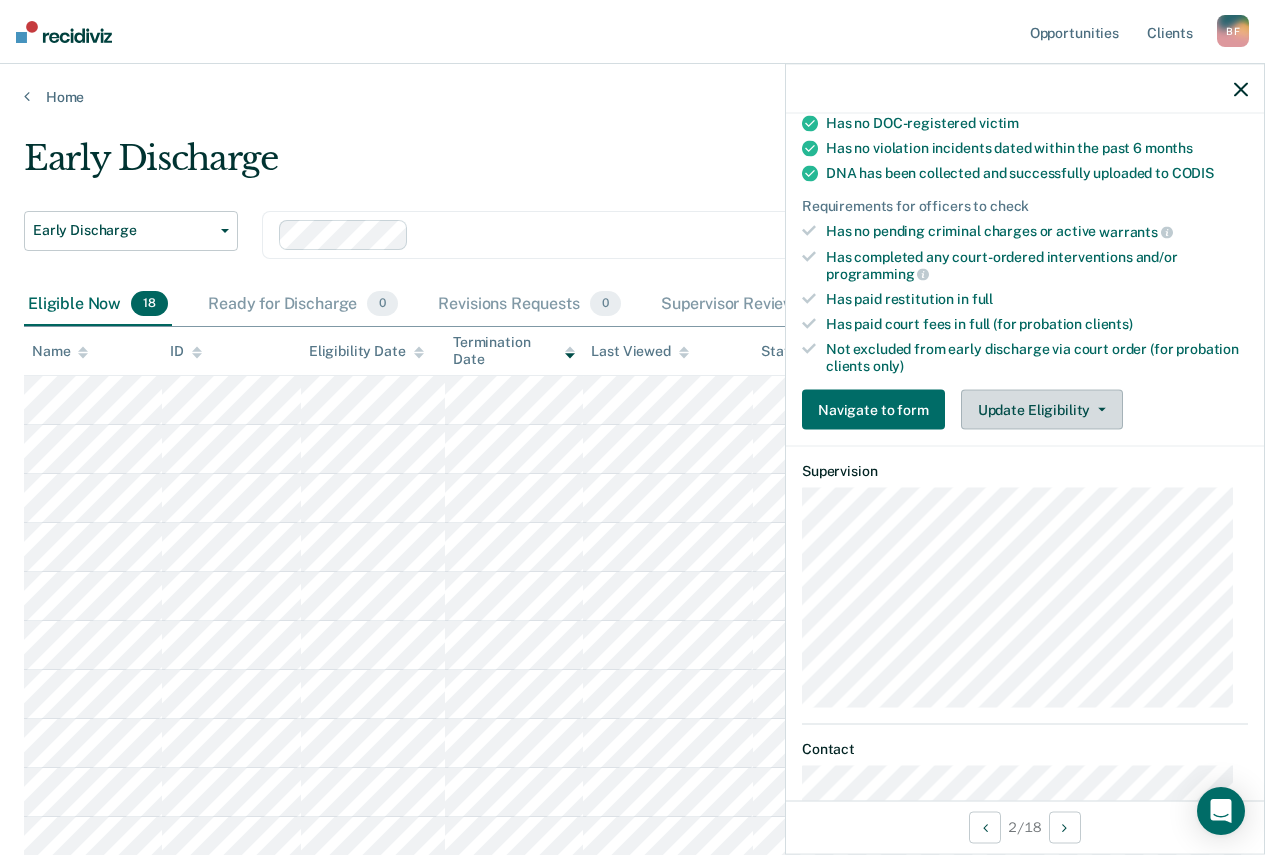 click on "Update Eligibility" at bounding box center [1042, 410] 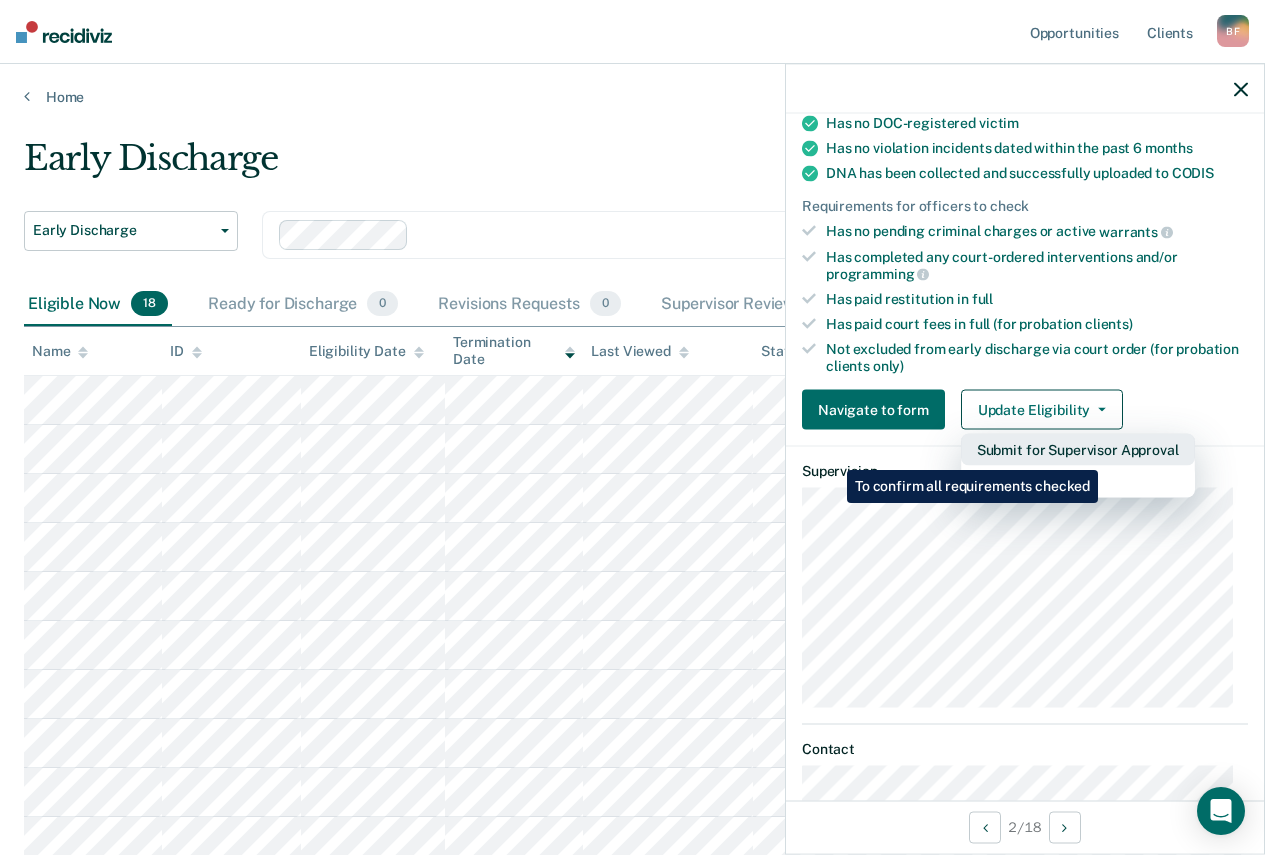 click on "Submit for Supervisor Approval" at bounding box center [1078, 450] 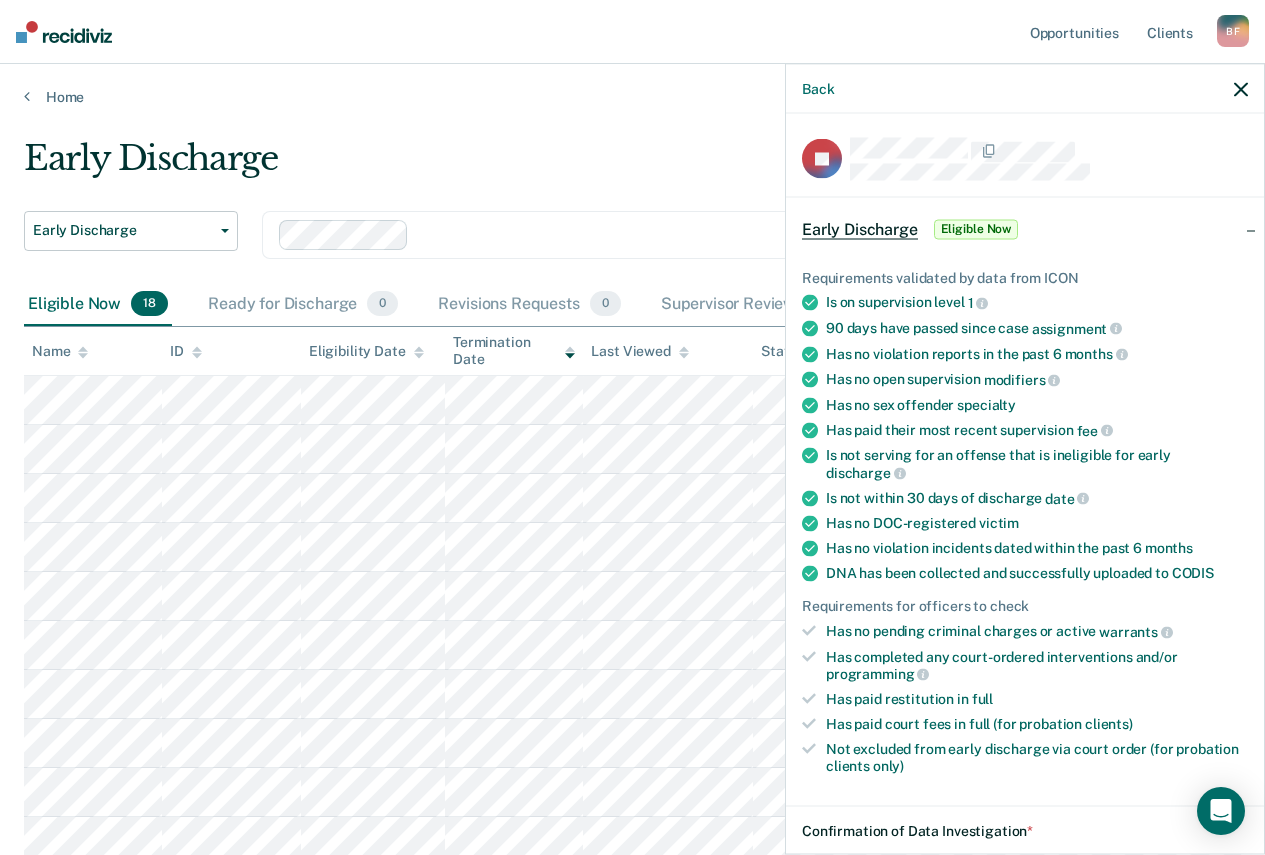 scroll, scrollTop: 276, scrollLeft: 0, axis: vertical 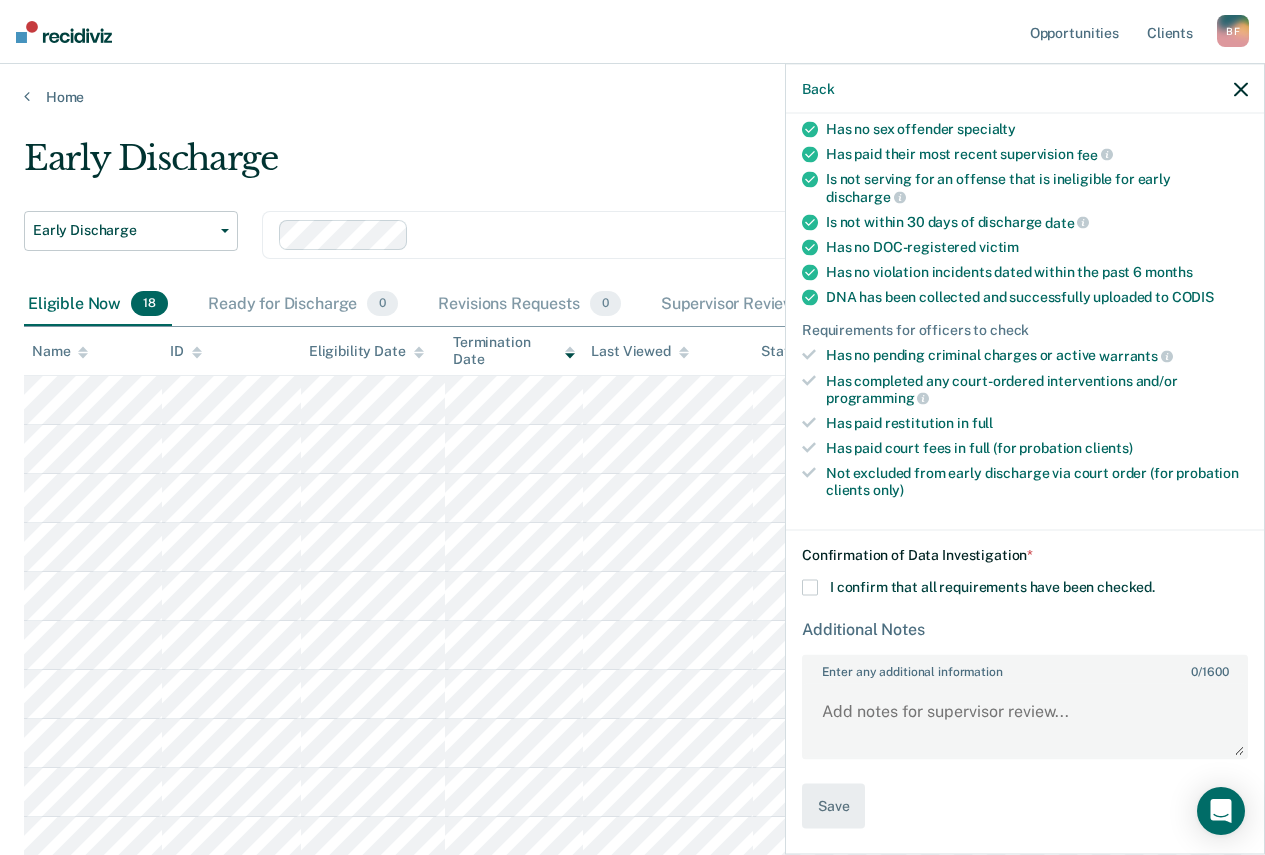 click at bounding box center [810, 588] 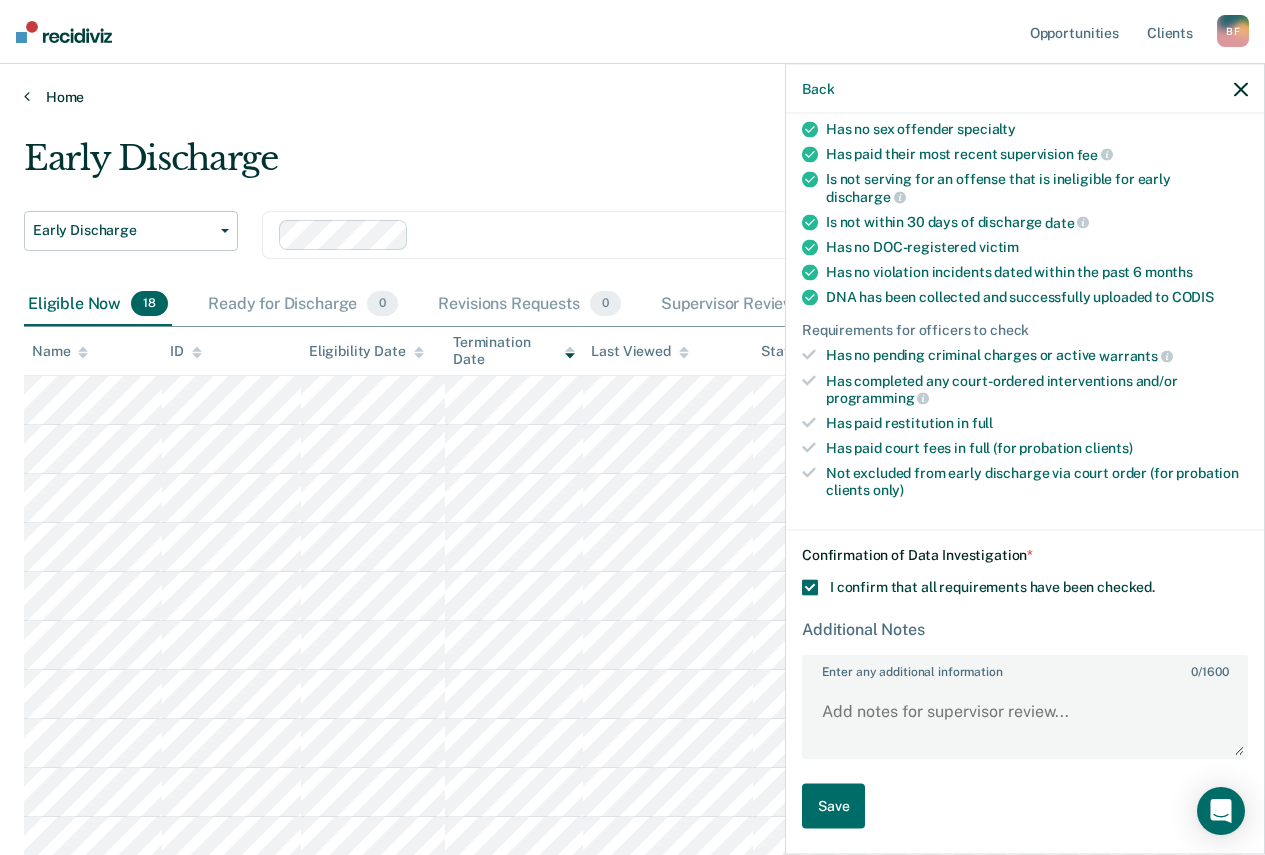 click on "Home" at bounding box center [632, 97] 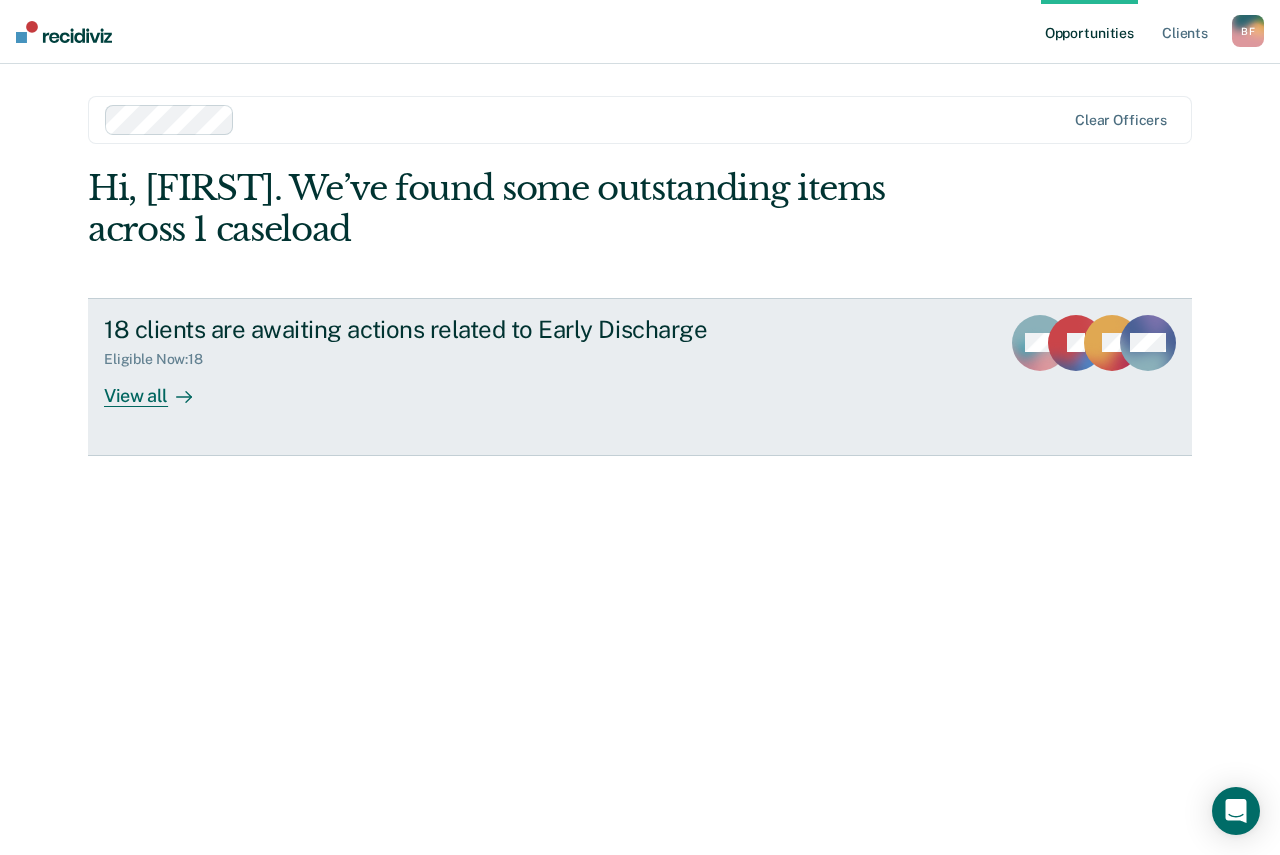 click at bounding box center [180, 395] 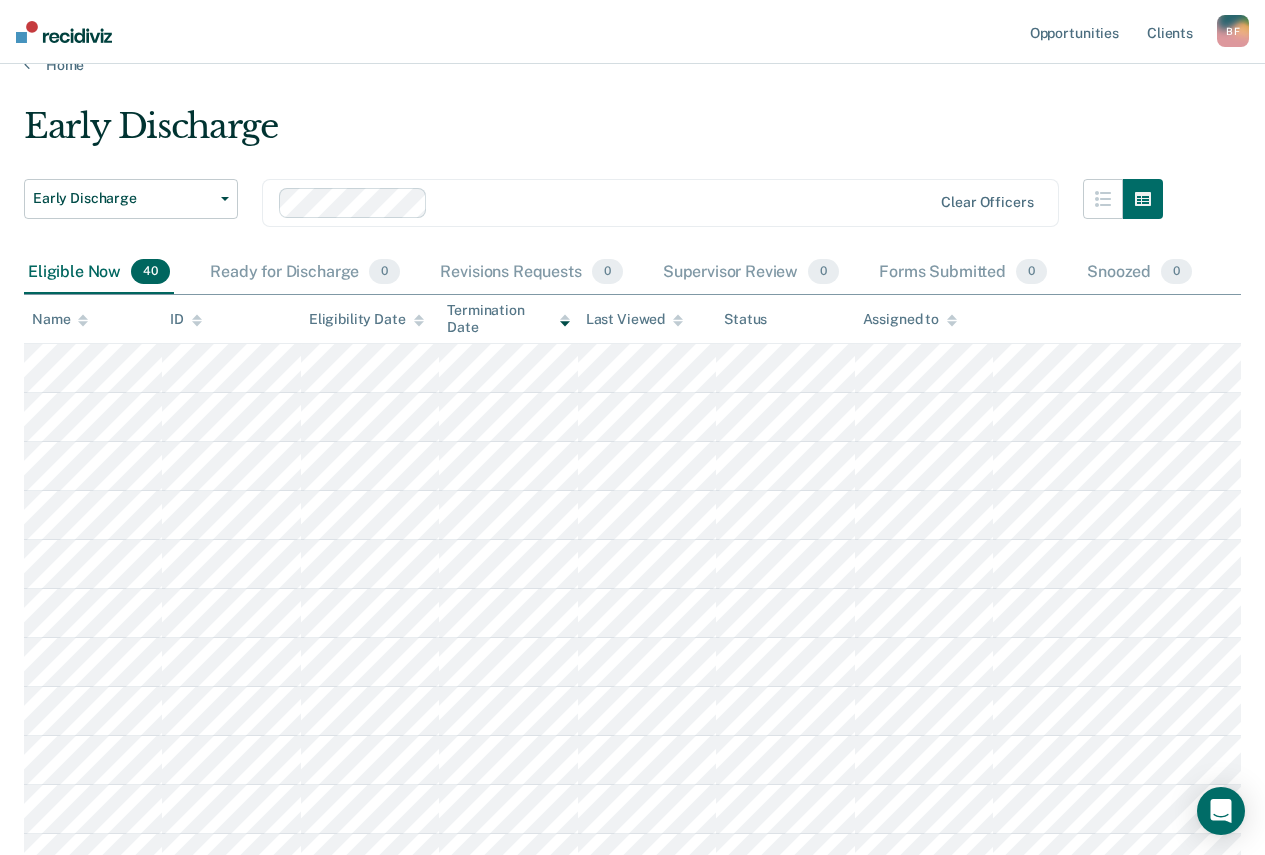 scroll, scrollTop: 31, scrollLeft: 0, axis: vertical 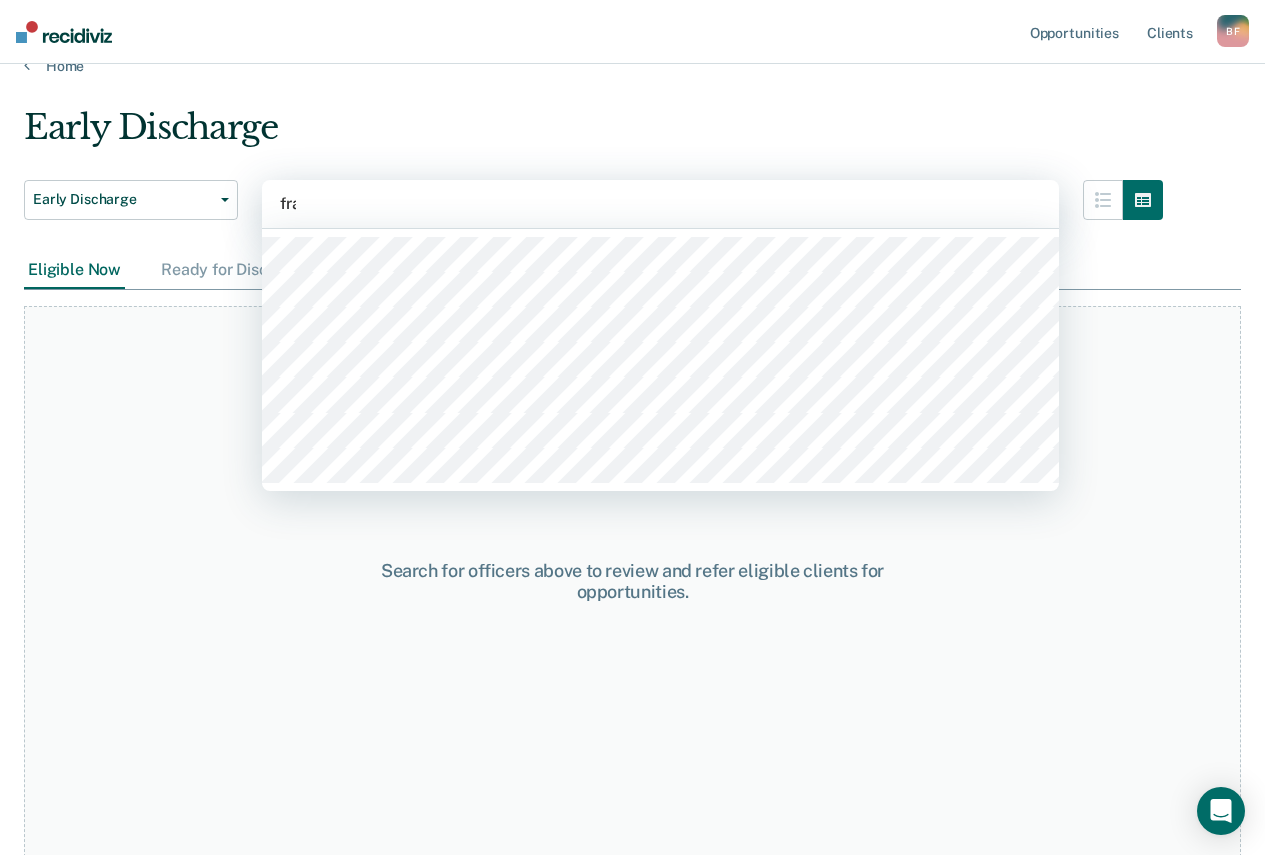 type on "fram" 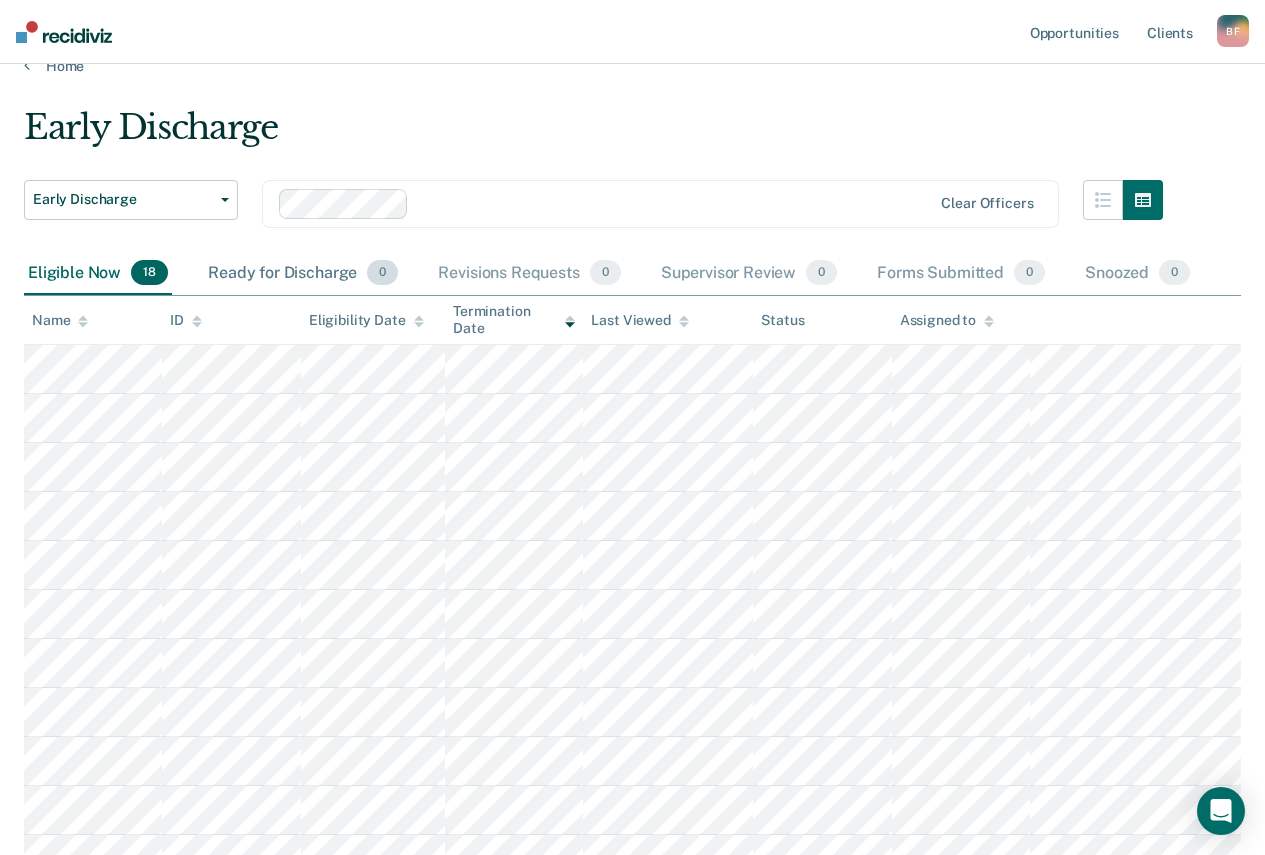 click on "0" at bounding box center (382, 273) 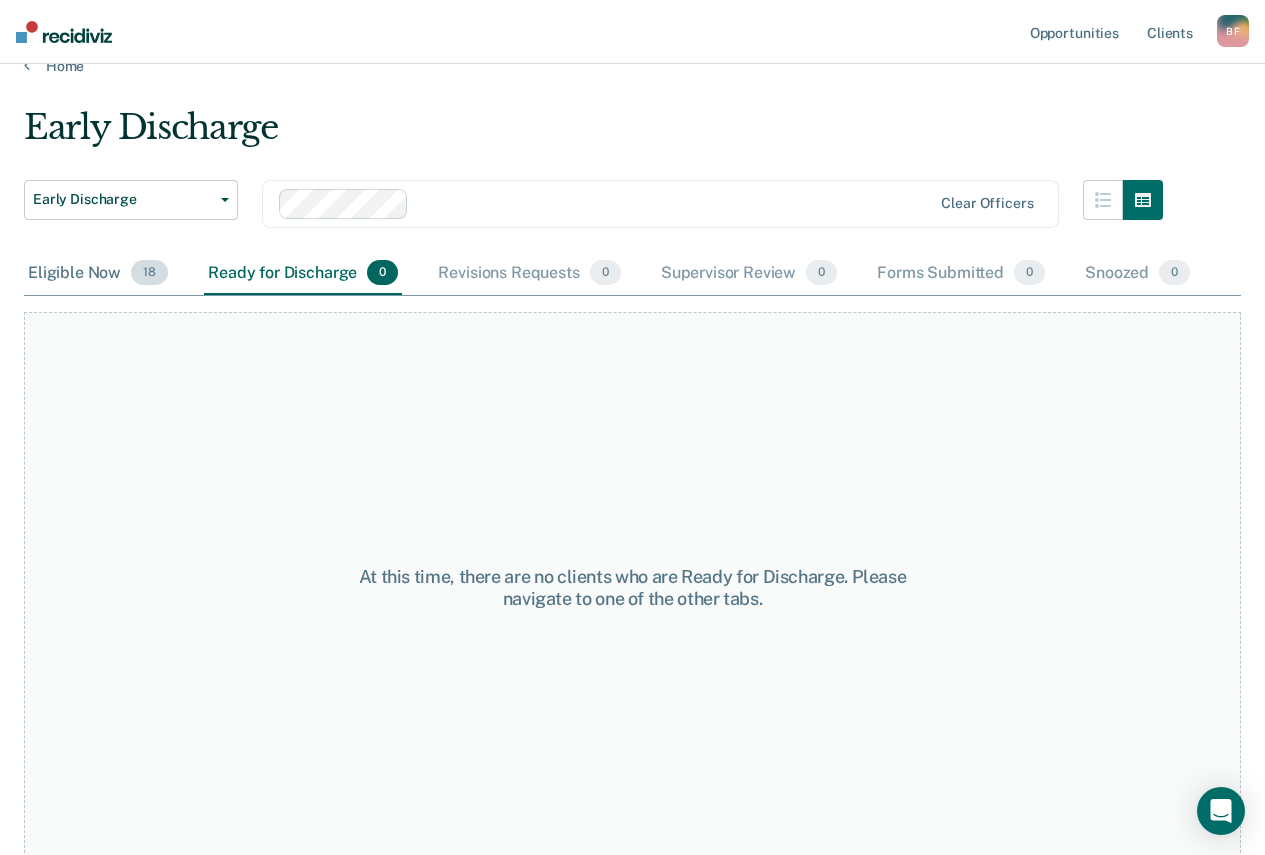 click on "18" at bounding box center [149, 273] 